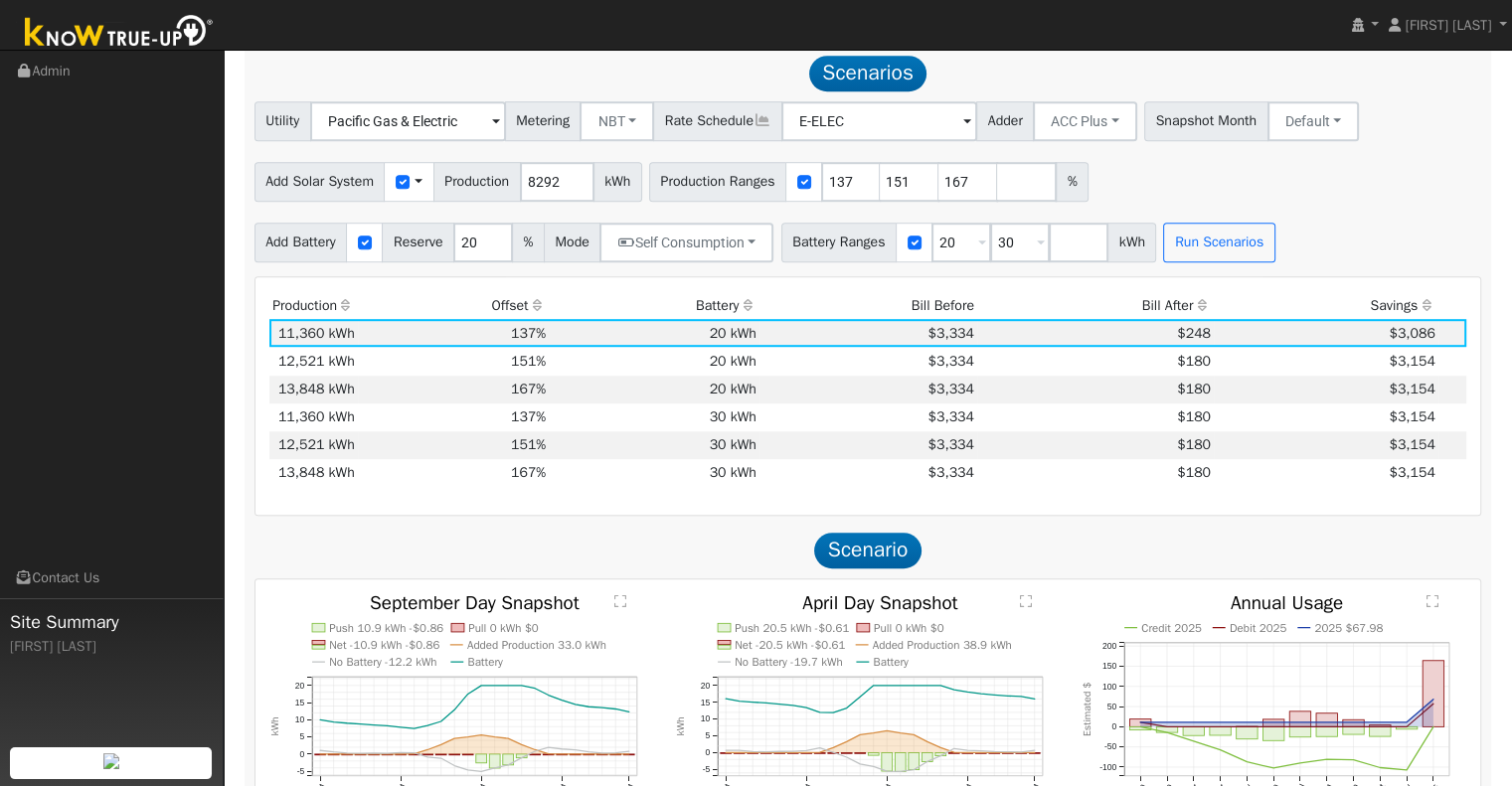 scroll, scrollTop: 1227, scrollLeft: 0, axis: vertical 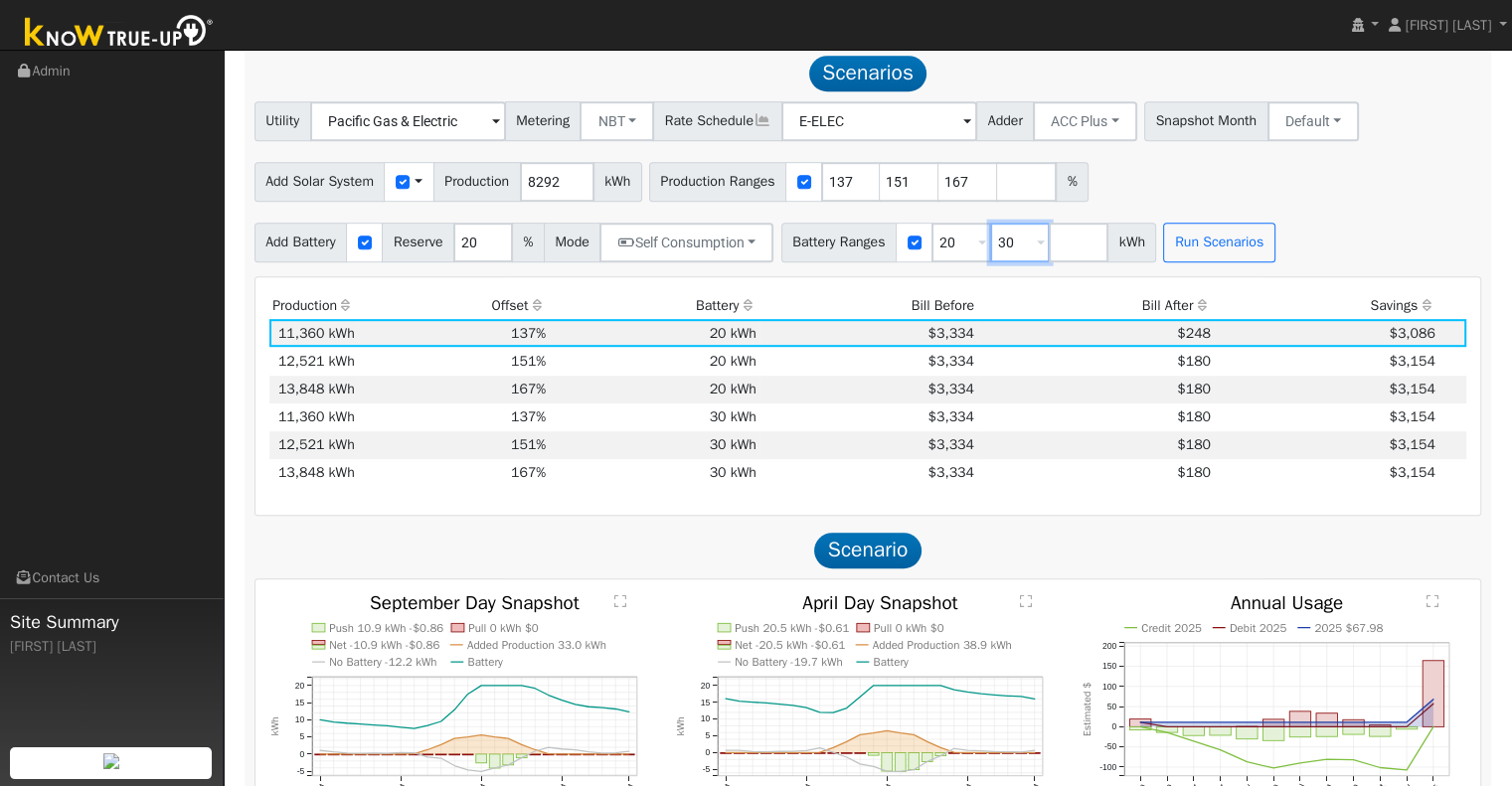 drag, startPoint x: 1027, startPoint y: 257, endPoint x: 927, endPoint y: 304, distance: 110.49434 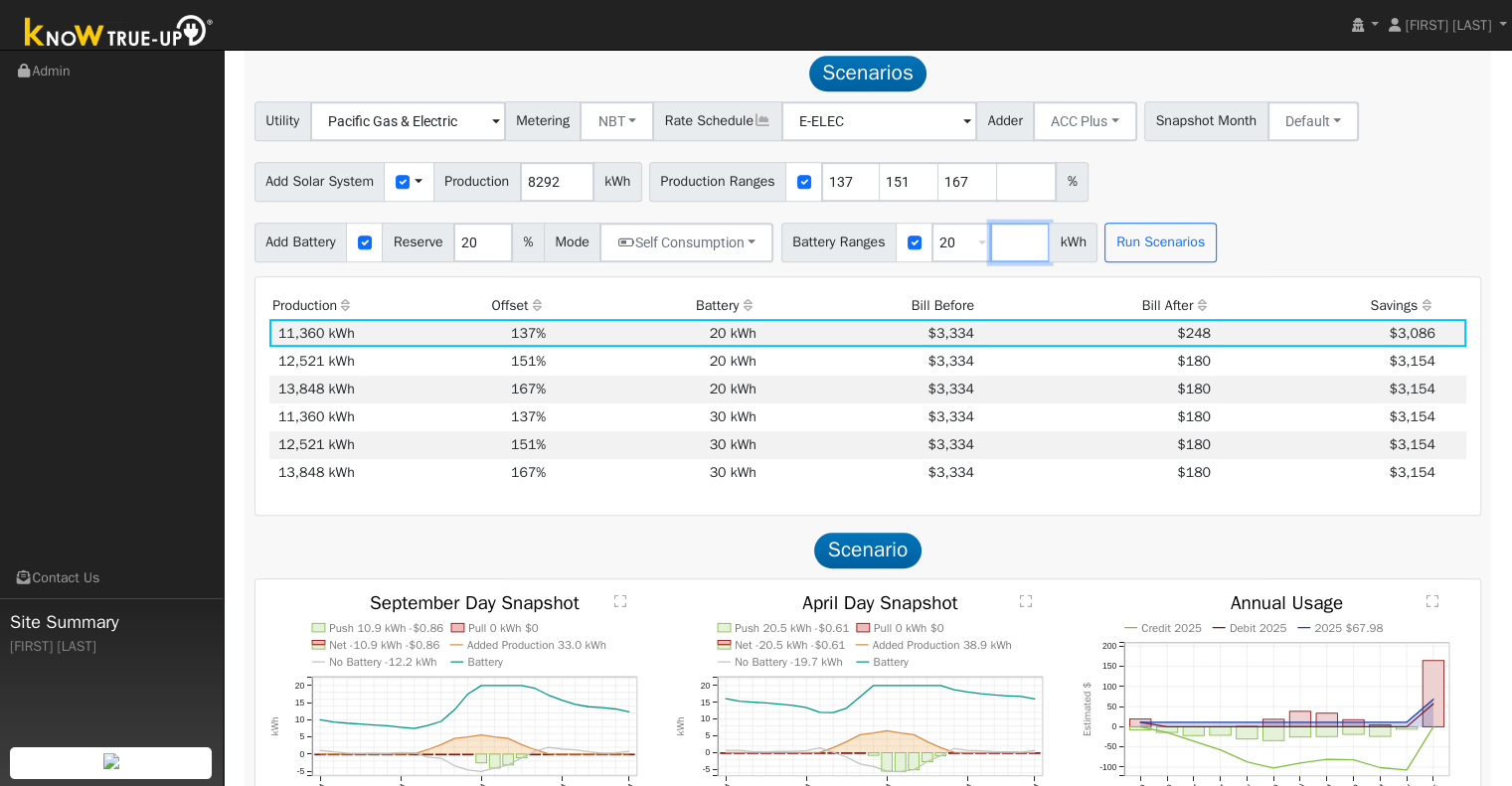 type 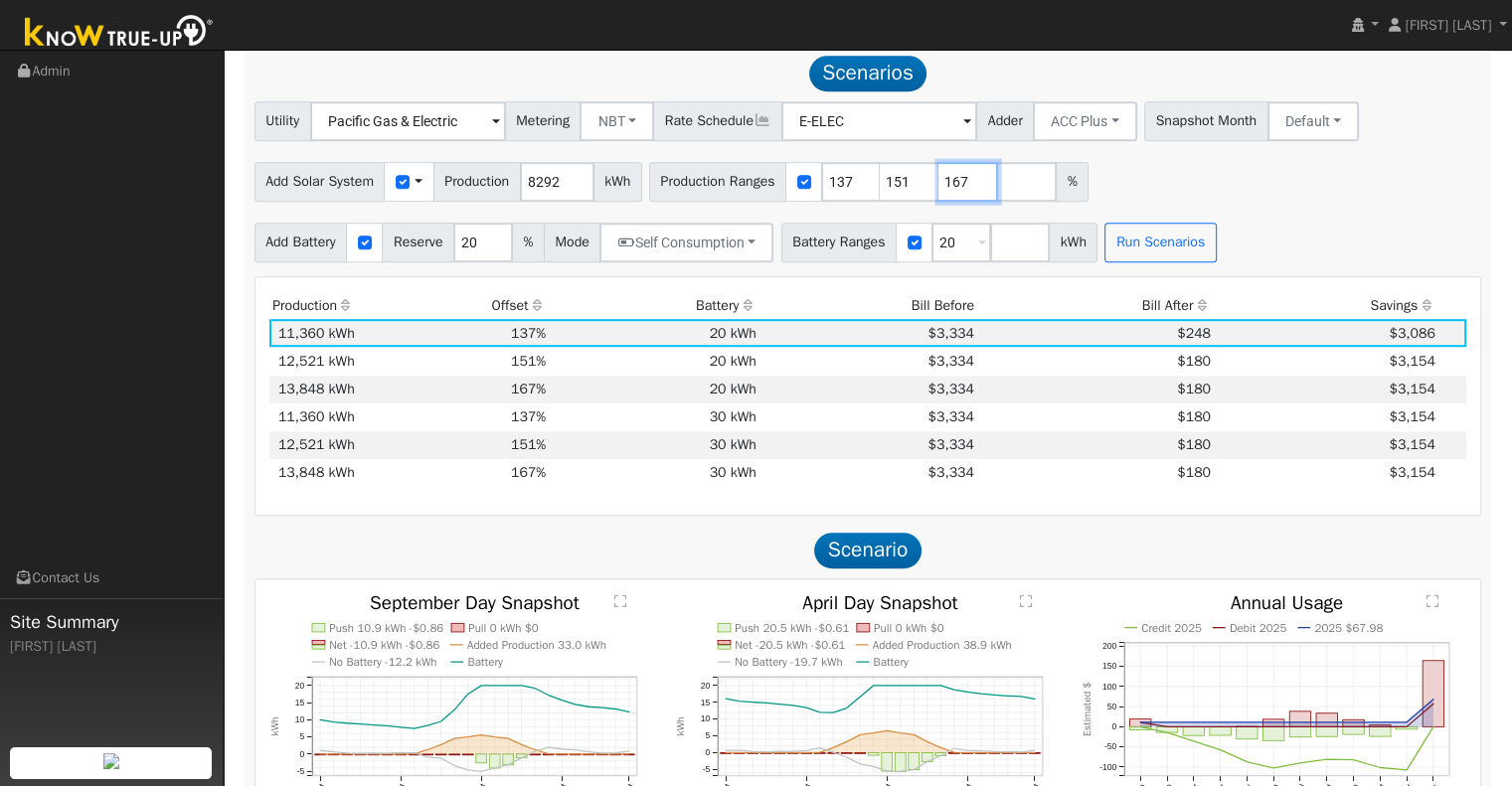 drag, startPoint x: 978, startPoint y: 191, endPoint x: 848, endPoint y: 155, distance: 134.89255 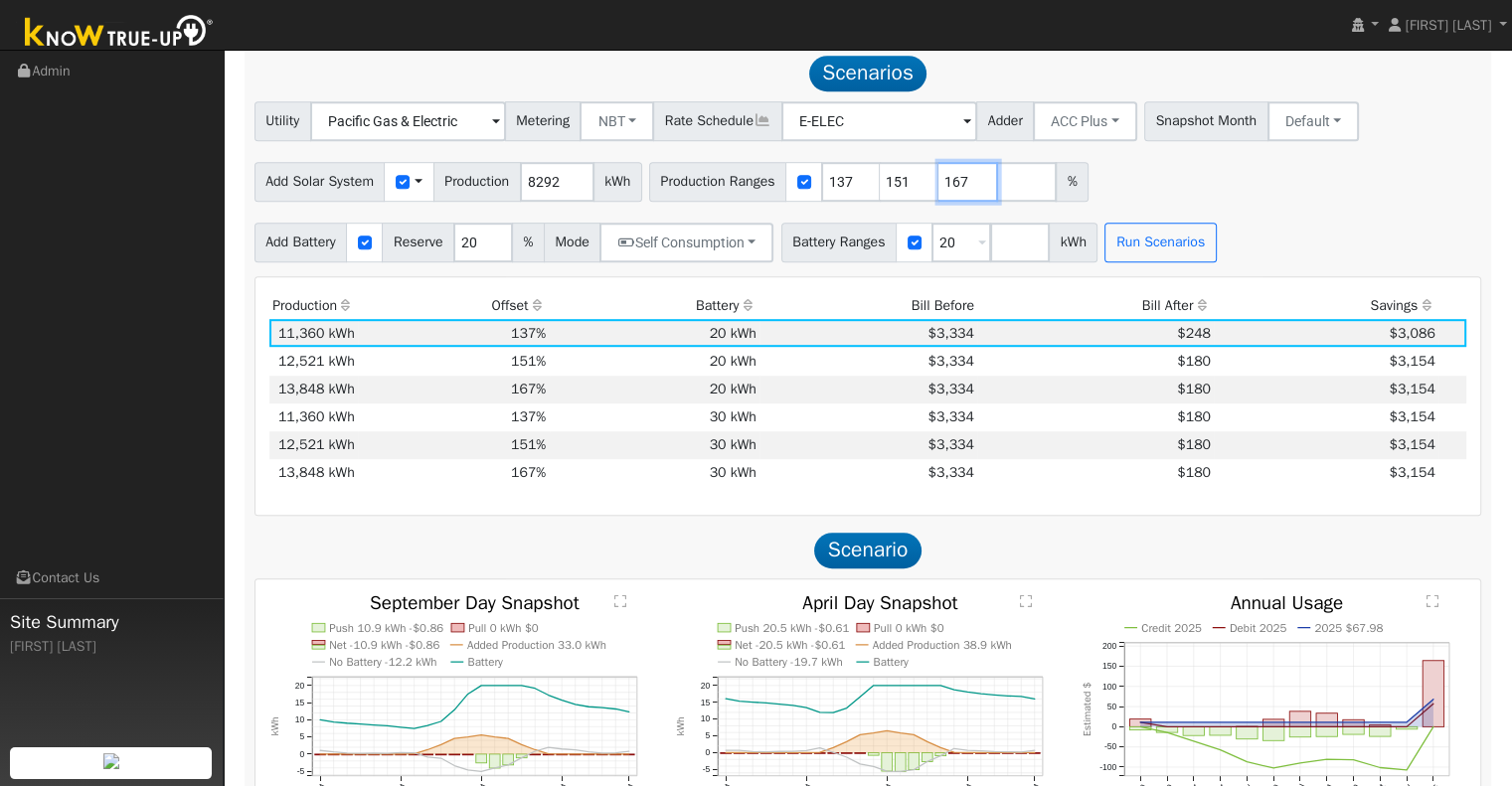 click on "Add Solar System Use CSV Data Production 8292 kWh Production Ranges 137 151 167 %" at bounding box center (868, 178) 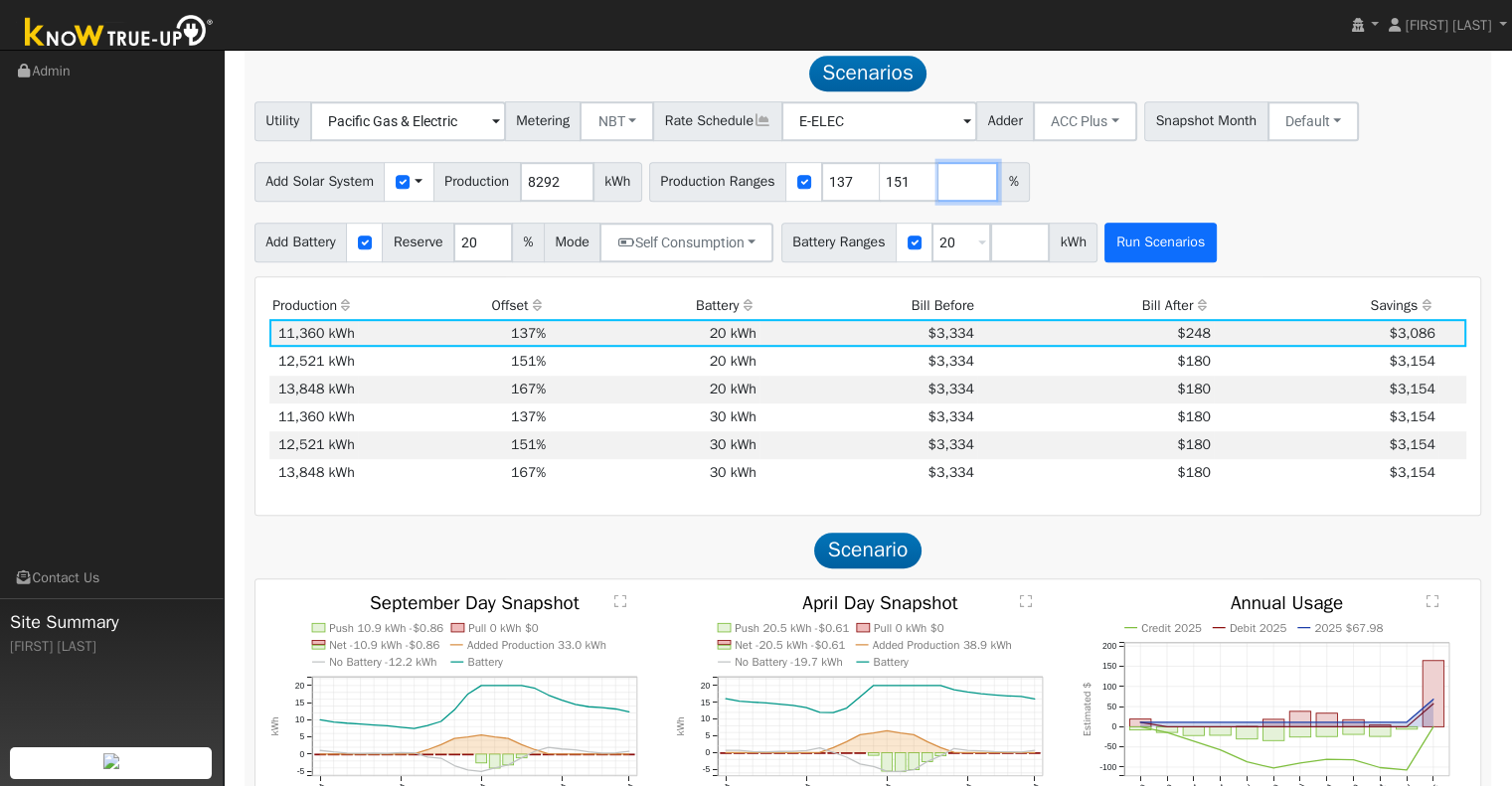 type 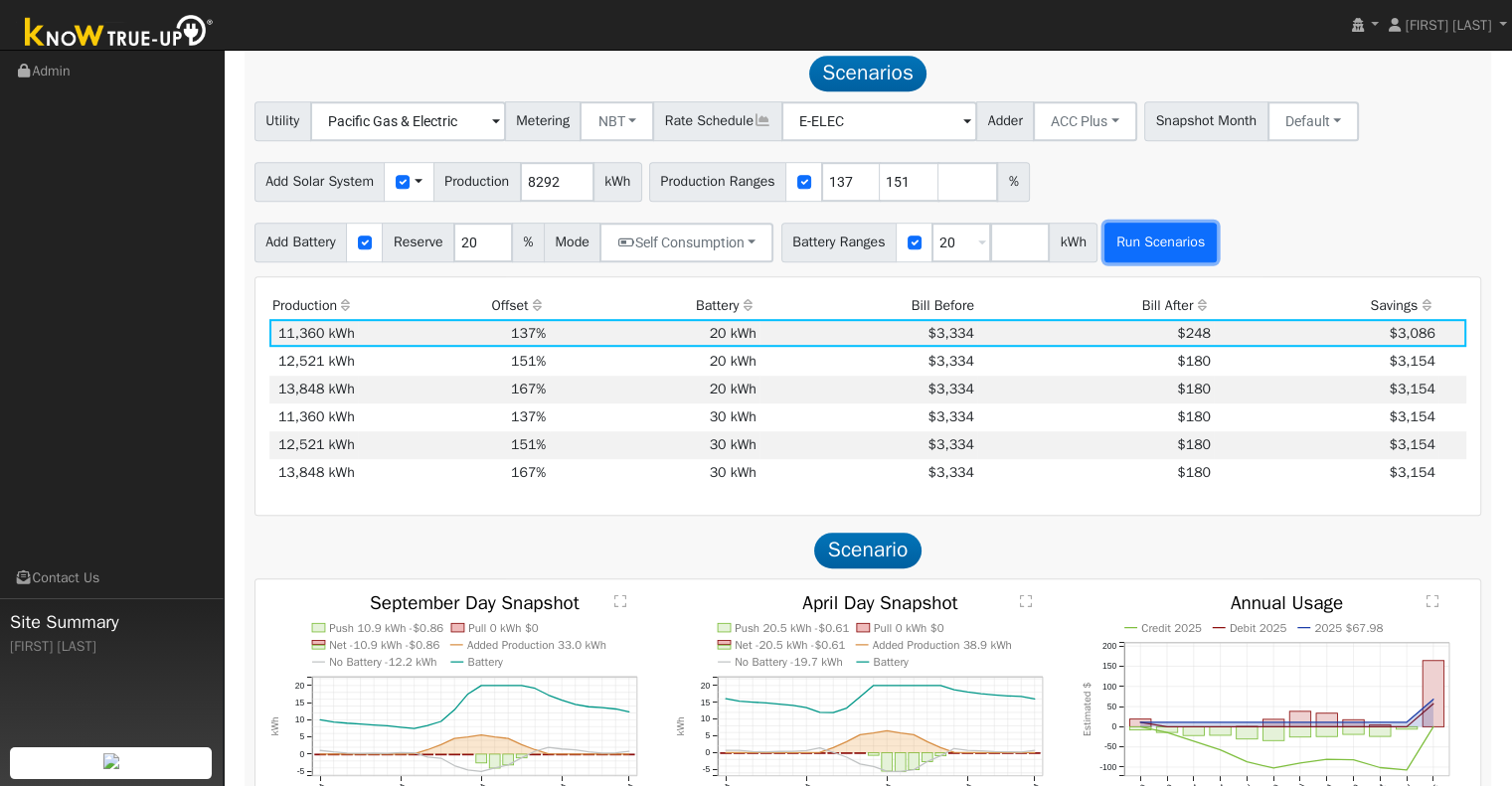 click on "Run Scenarios" at bounding box center [1160, 242] 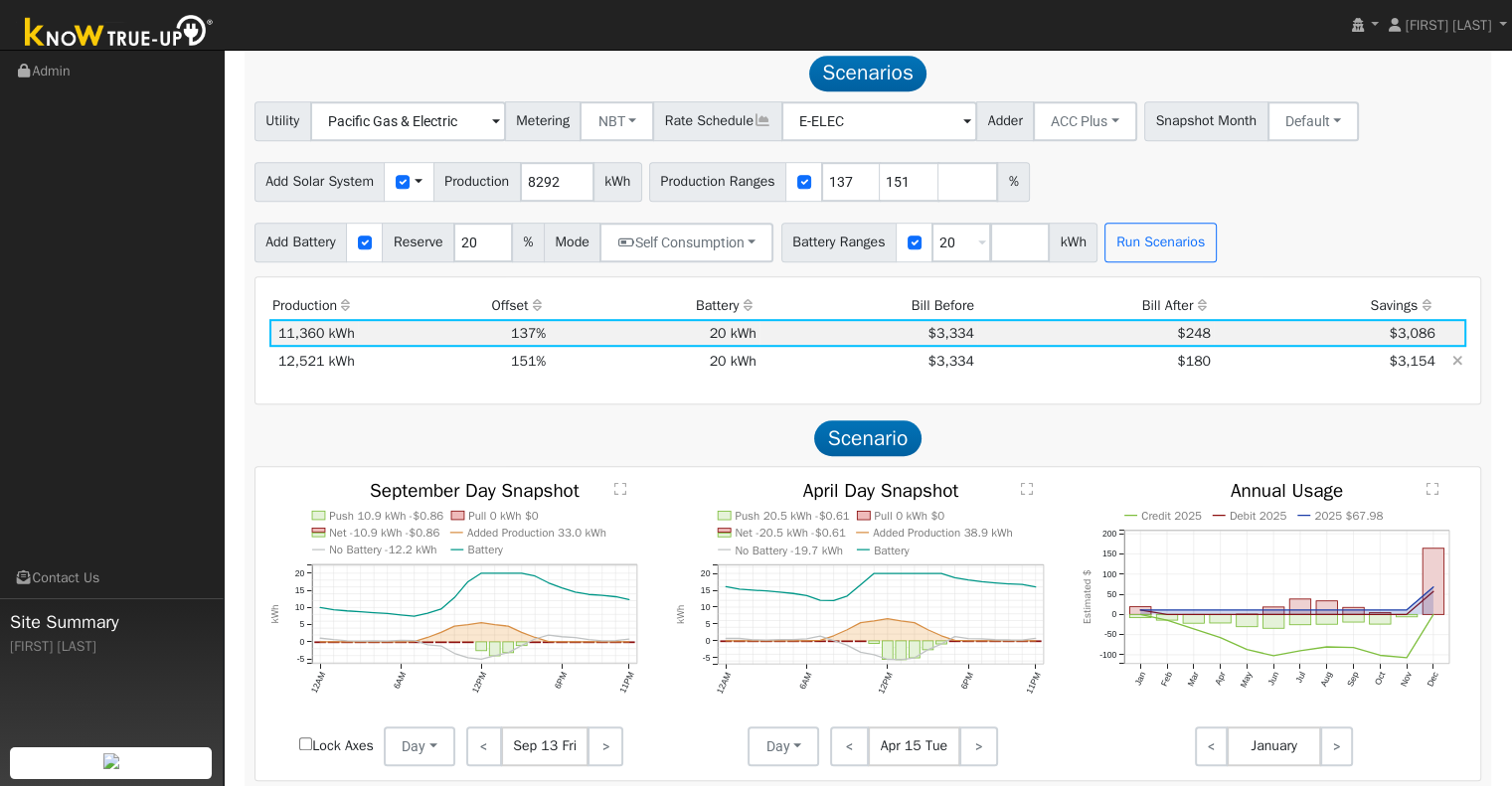 click on "12,521 kWh" at bounding box center (314, 361) 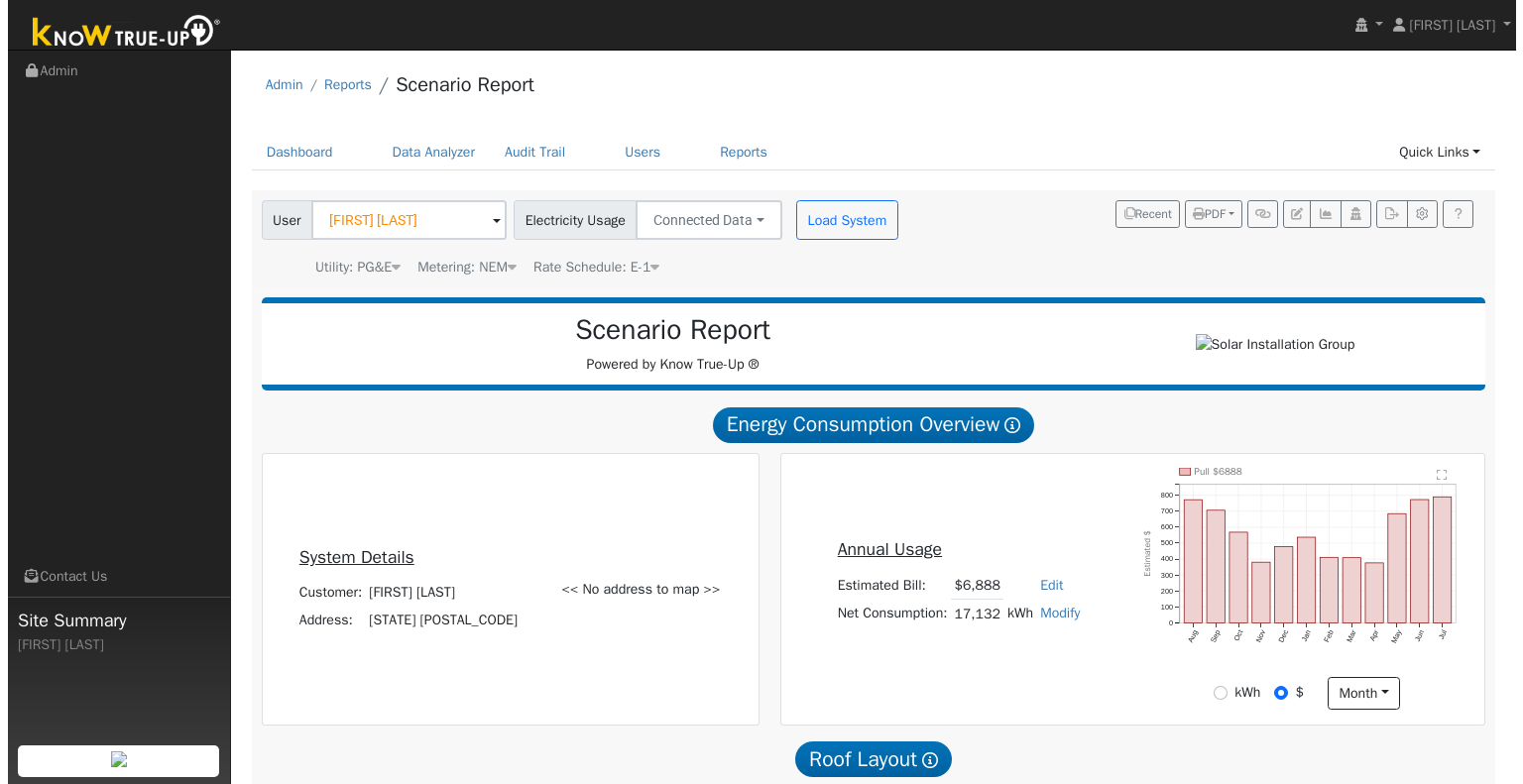 scroll, scrollTop: 0, scrollLeft: 0, axis: both 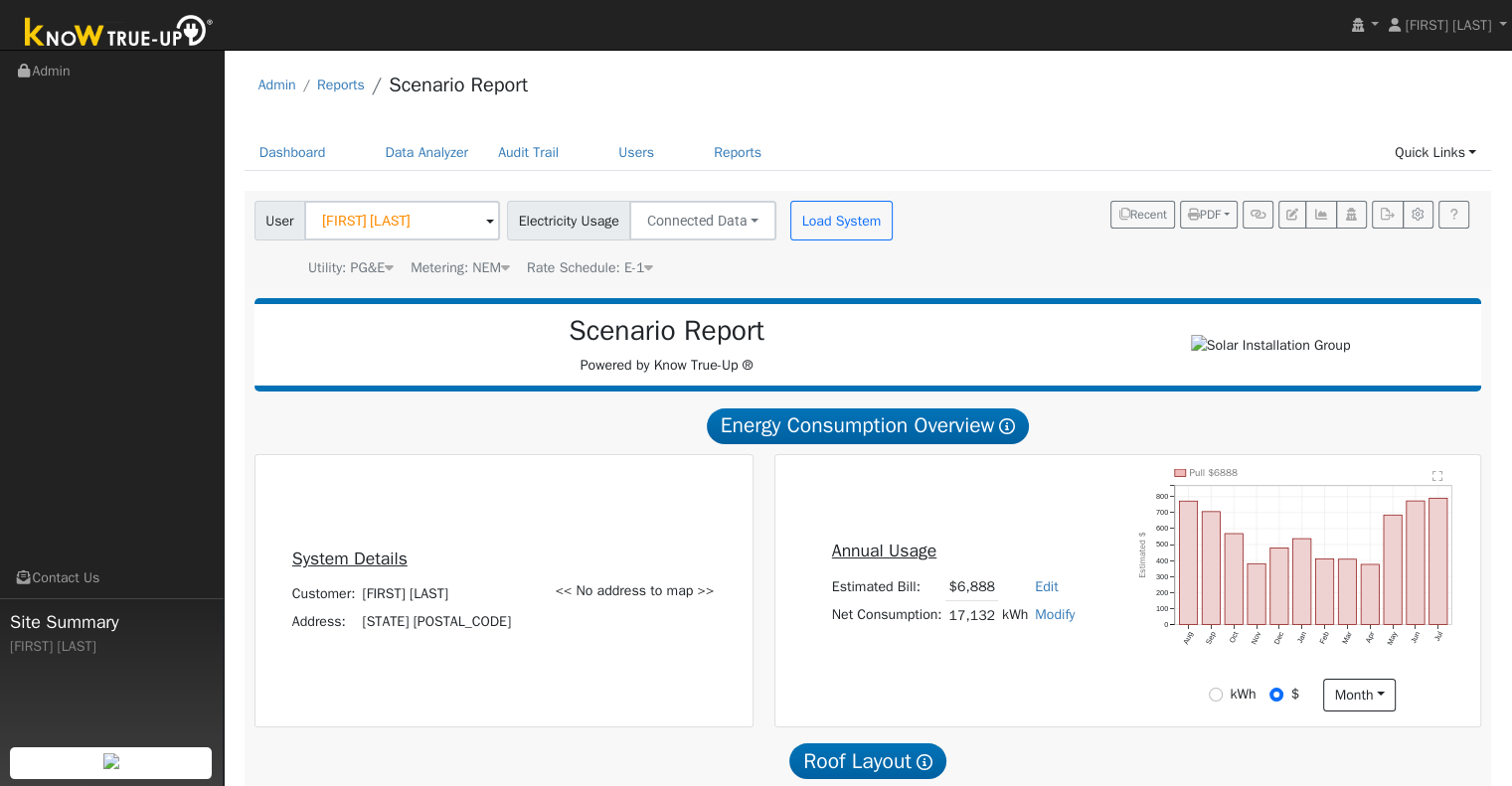 click on "User [FIRST] [LAST] Account   Default Account Default Account [STATE] [POSTAL_CODE] Primary Account Electricity Usage Connected Data Connected Data Estimated Data CSV Data Load System  Utility: PG&E  Pacific Gas & Electric  Metering: NEM  NEM NEM NBT  Rate Schedule: E-1  E-1  Recent  PDF Print to PDF Selected Scenario All Scenarios Both Download PDF Email PDF To me To [FIRST] [LAST] To email address Email PDF Cancel Send" 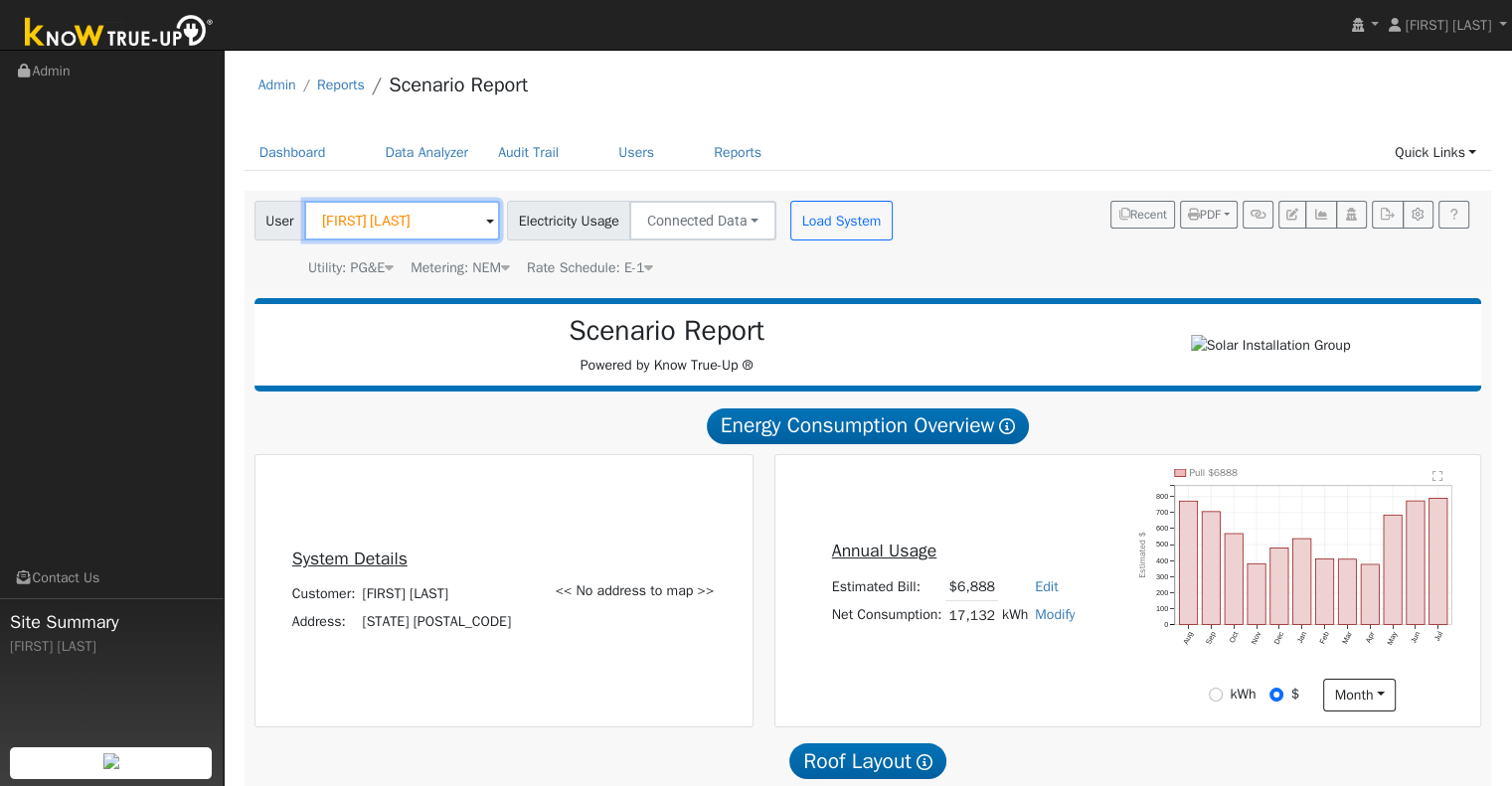 click on "[FIRST] [LAST]" at bounding box center [402, 221] 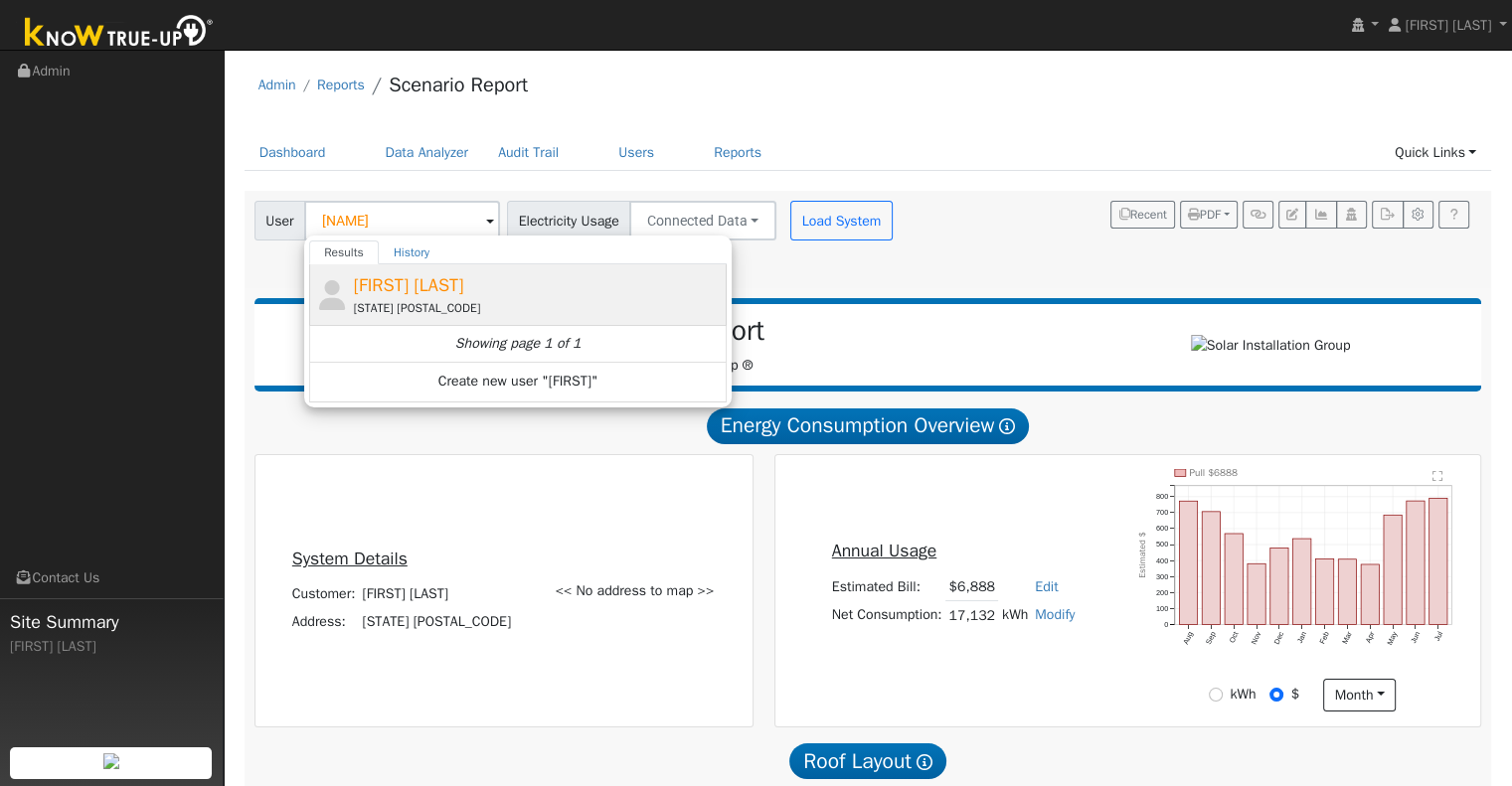 click on "[FIRST] [LAST]" at bounding box center (409, 285) 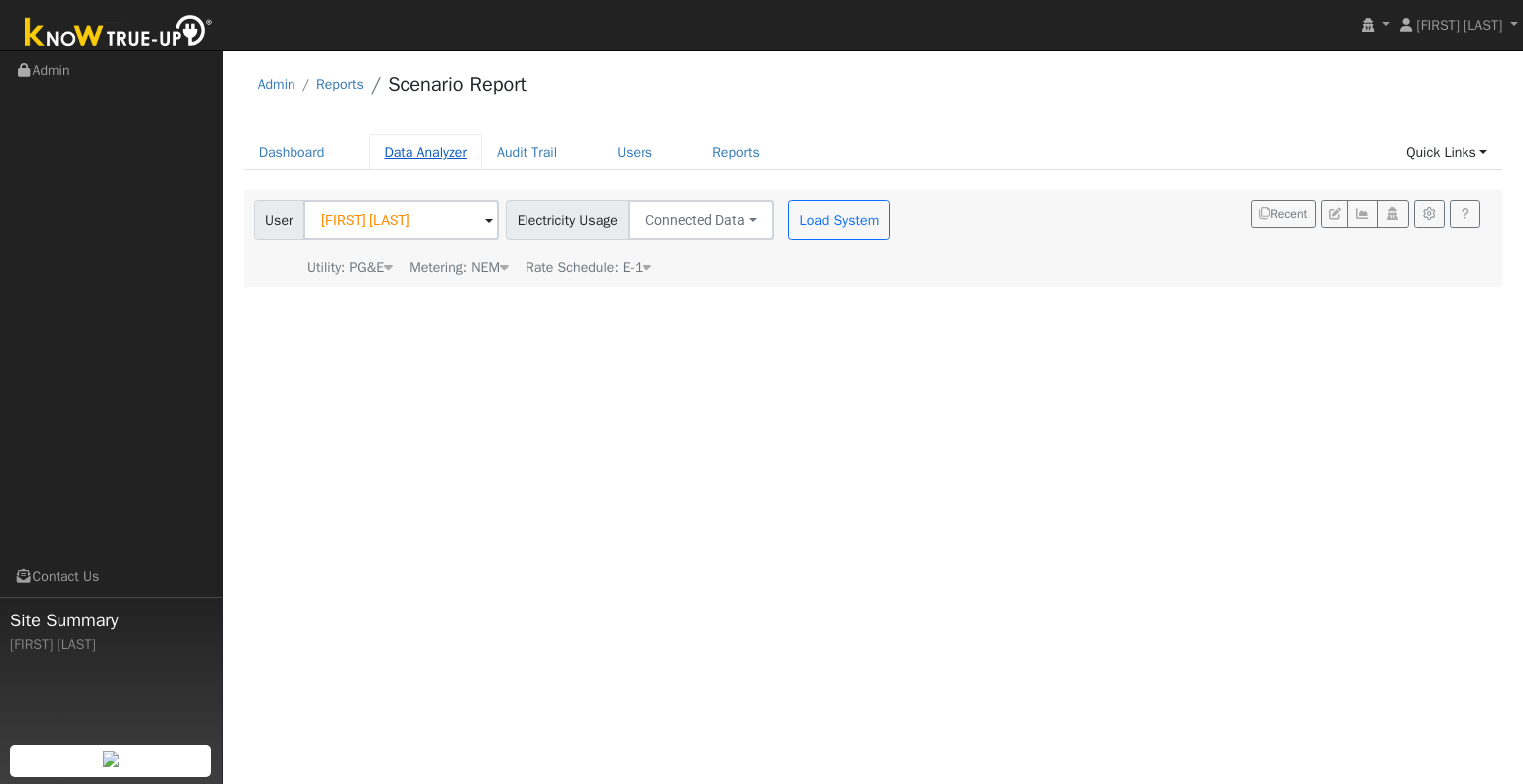 click on "Data Analyzer" at bounding box center (425, 152) 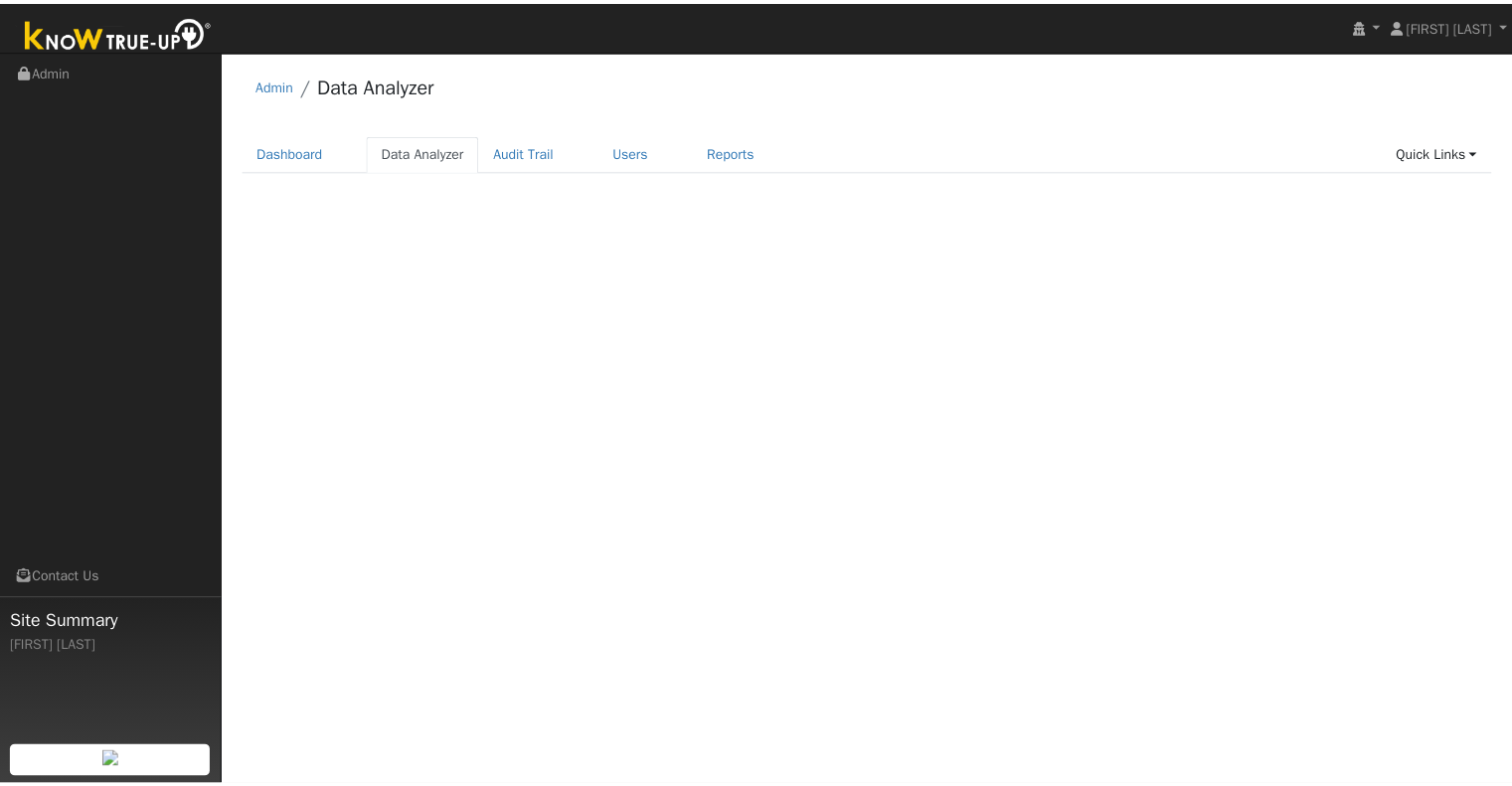 scroll, scrollTop: 0, scrollLeft: 0, axis: both 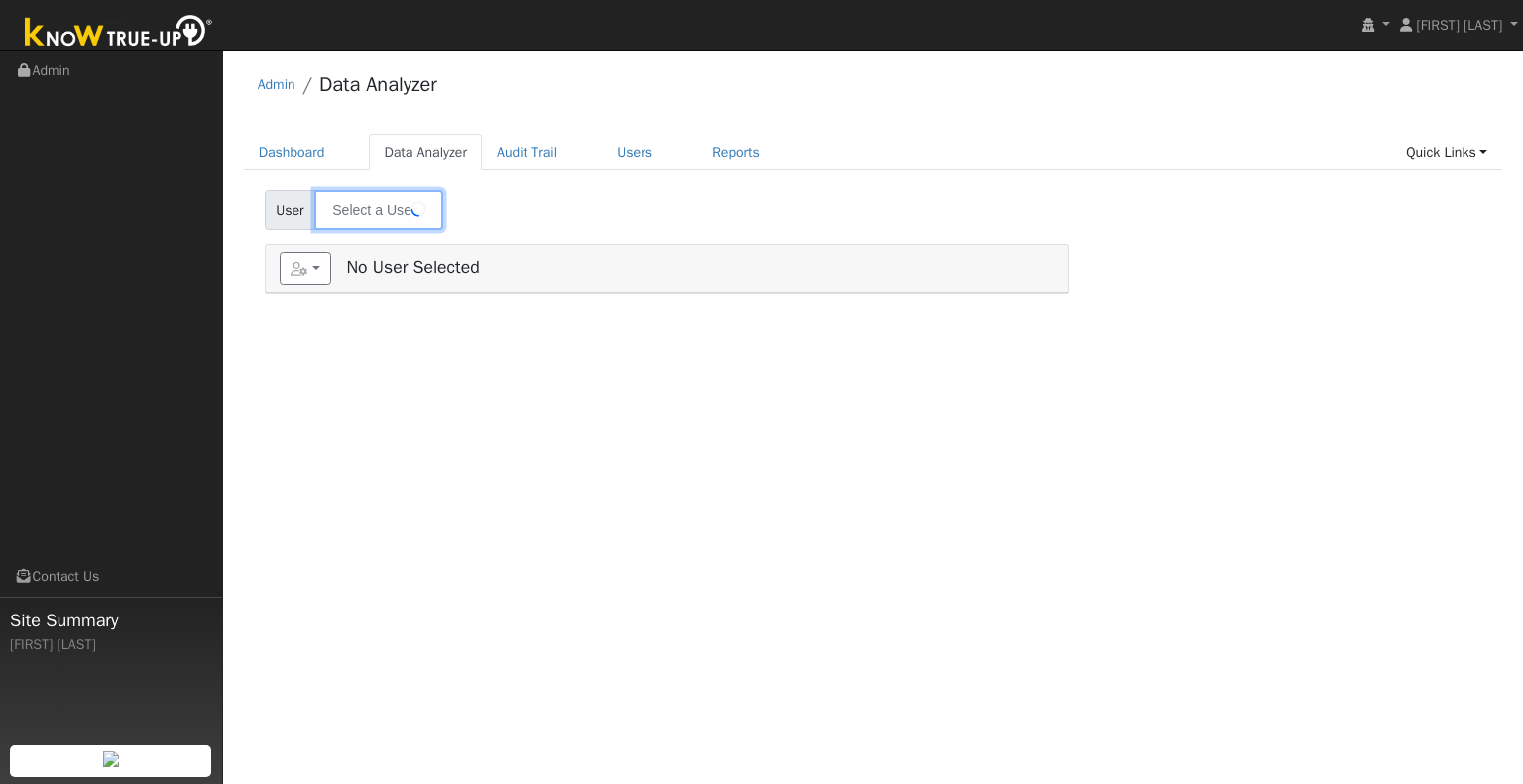 type on "[FIRST] [LAST]" 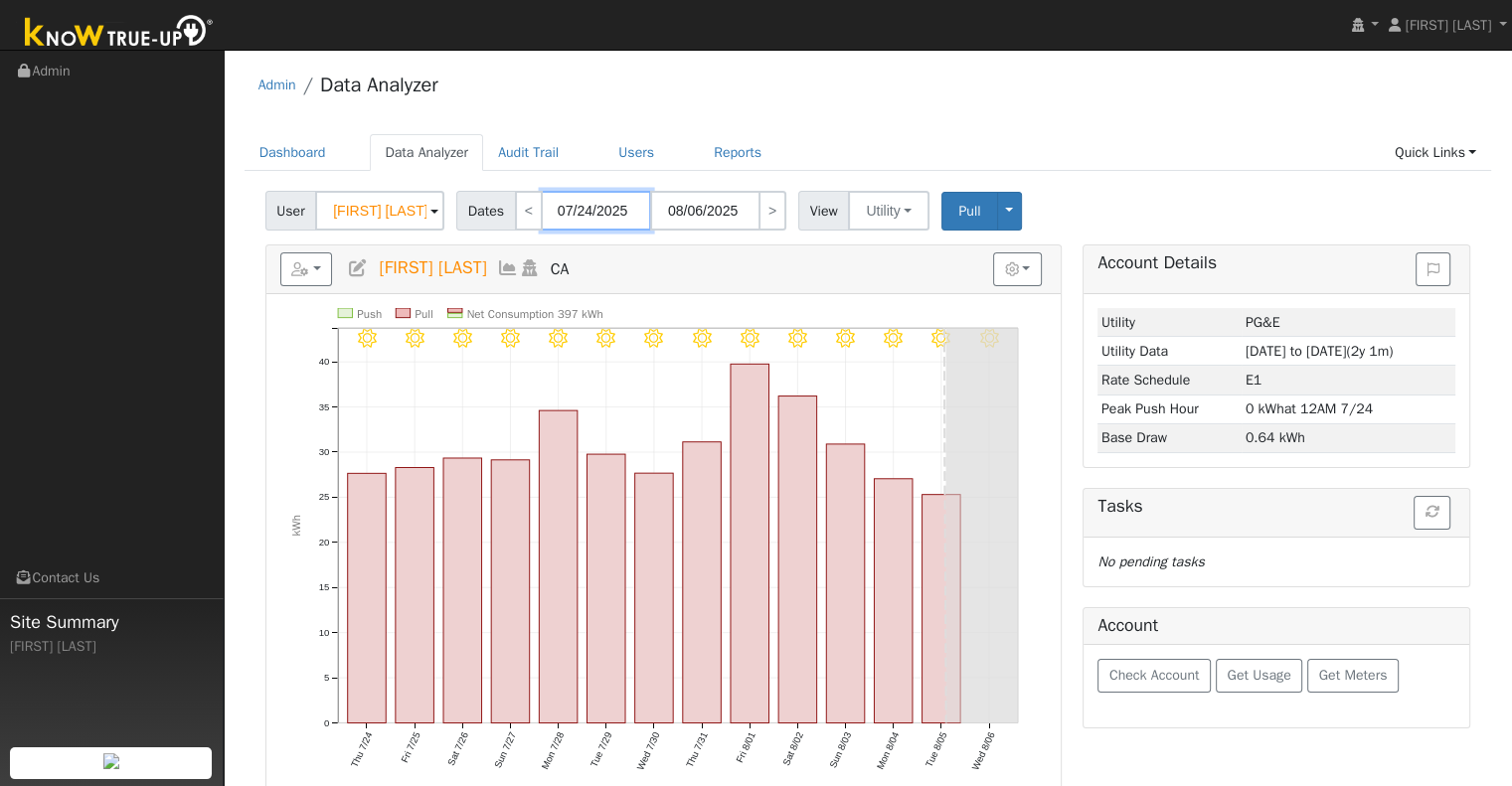 click on "07/24/2025" at bounding box center [596, 211] 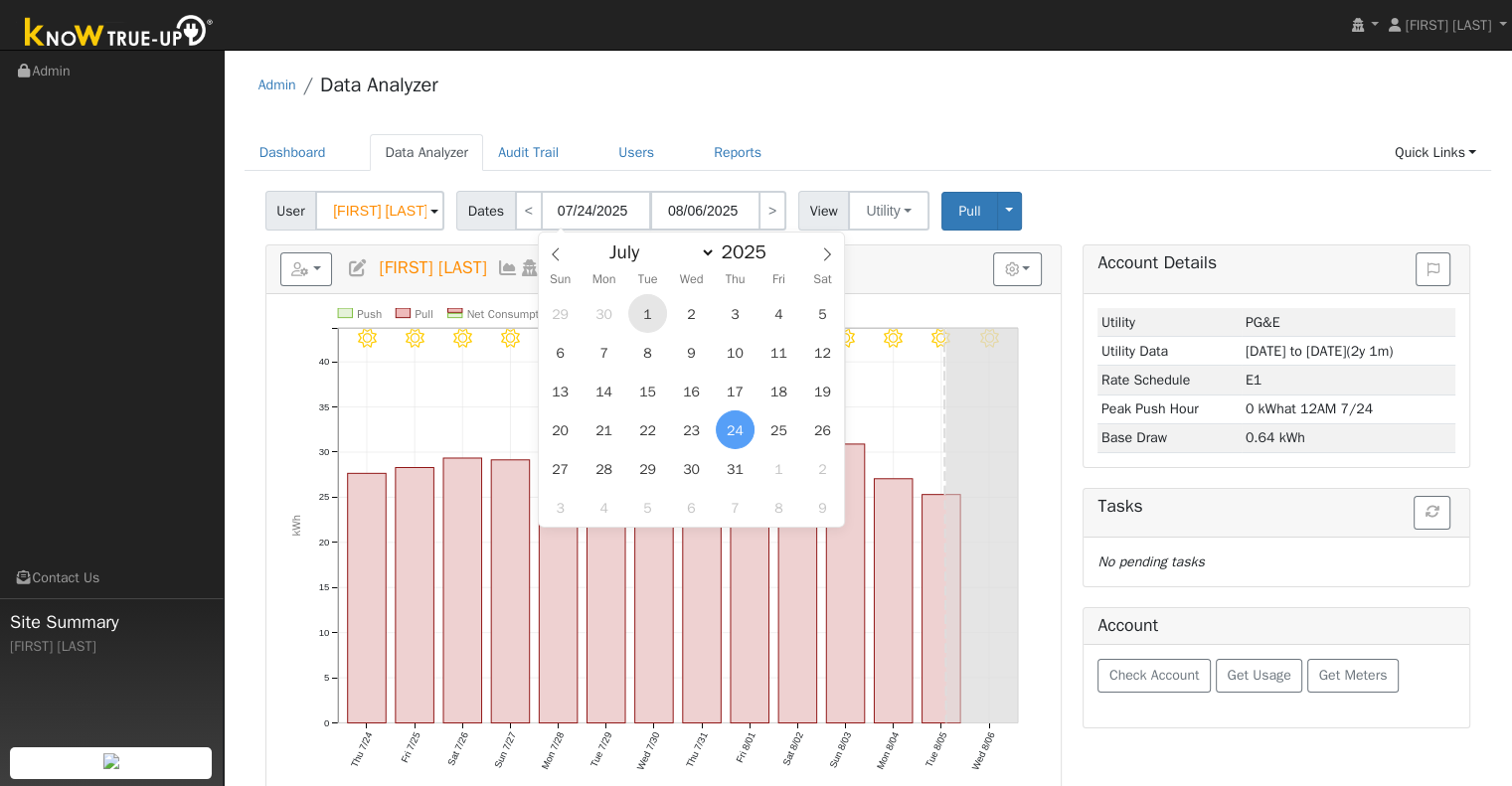 click on "1" at bounding box center [647, 313] 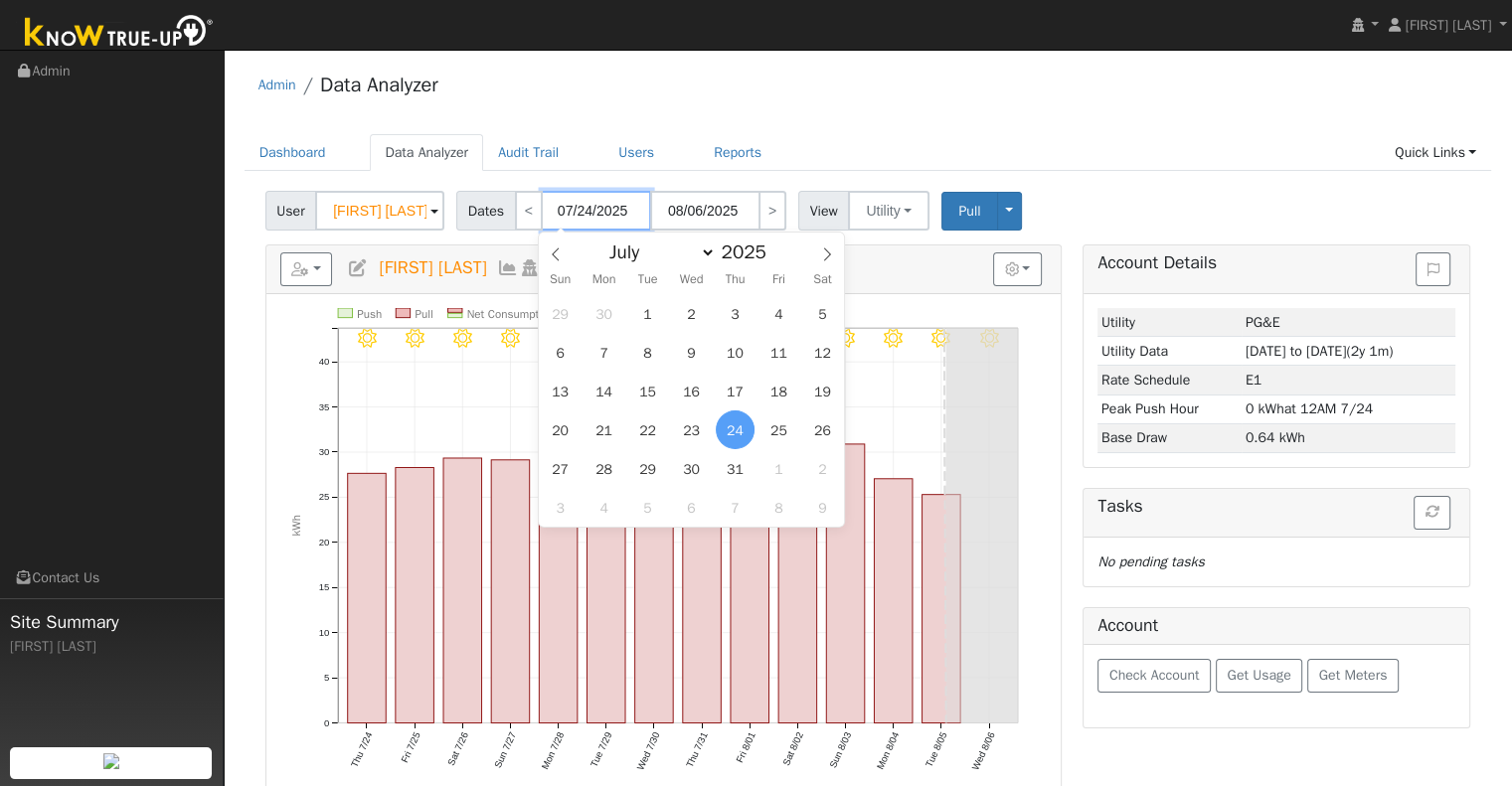 type on "07/01/2025" 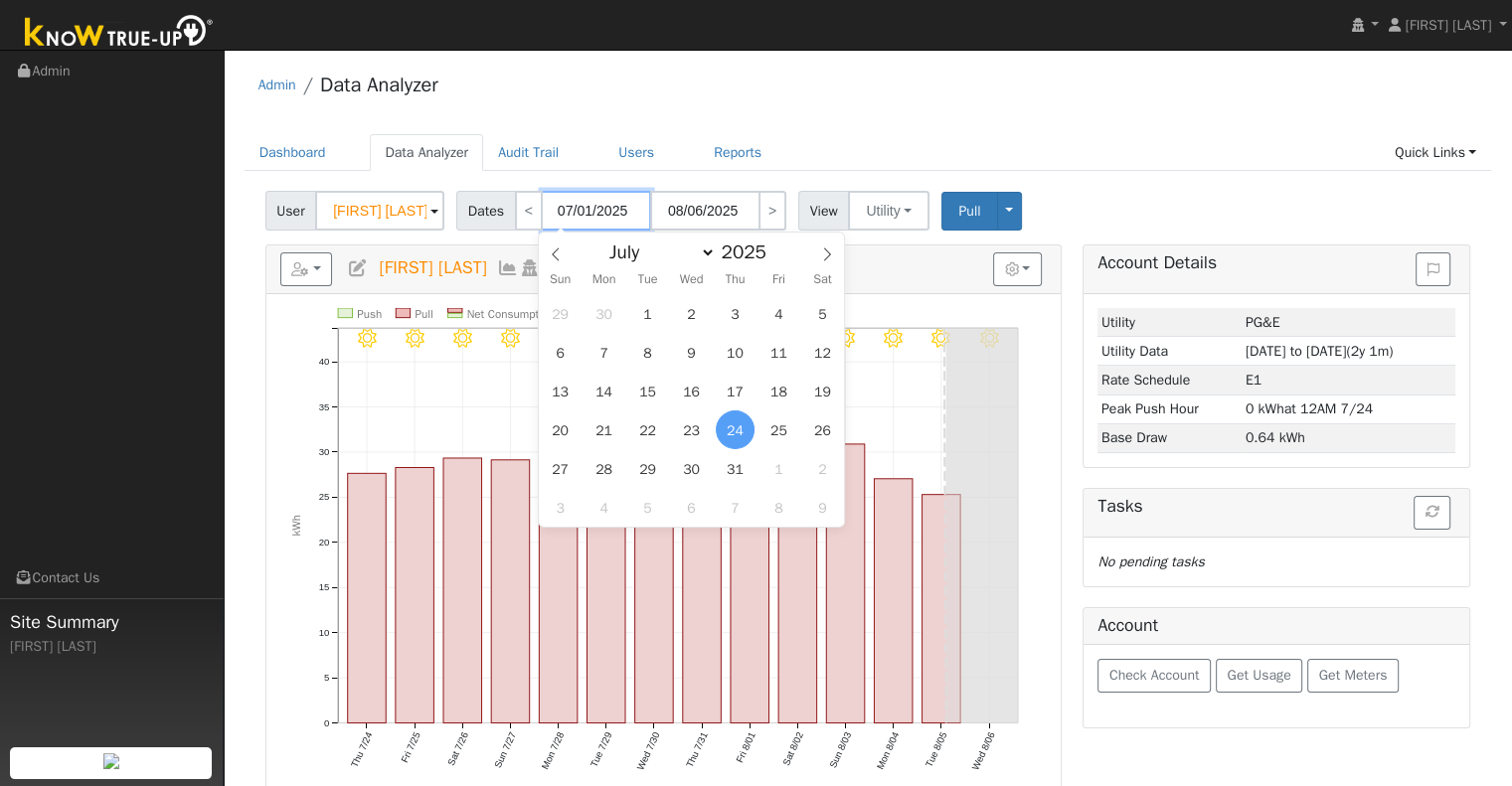 type on "07/31/2025" 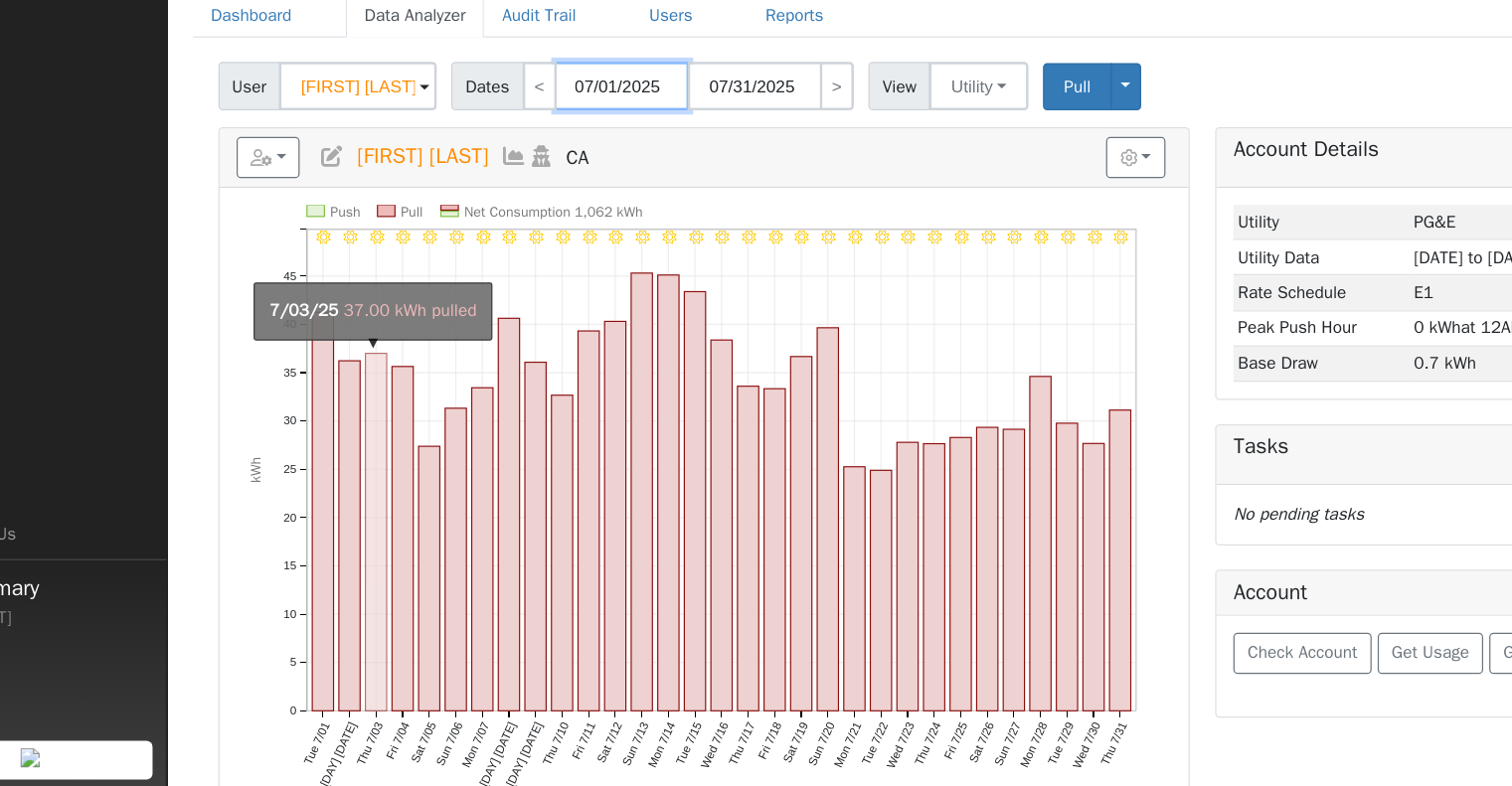 scroll, scrollTop: 0, scrollLeft: 0, axis: both 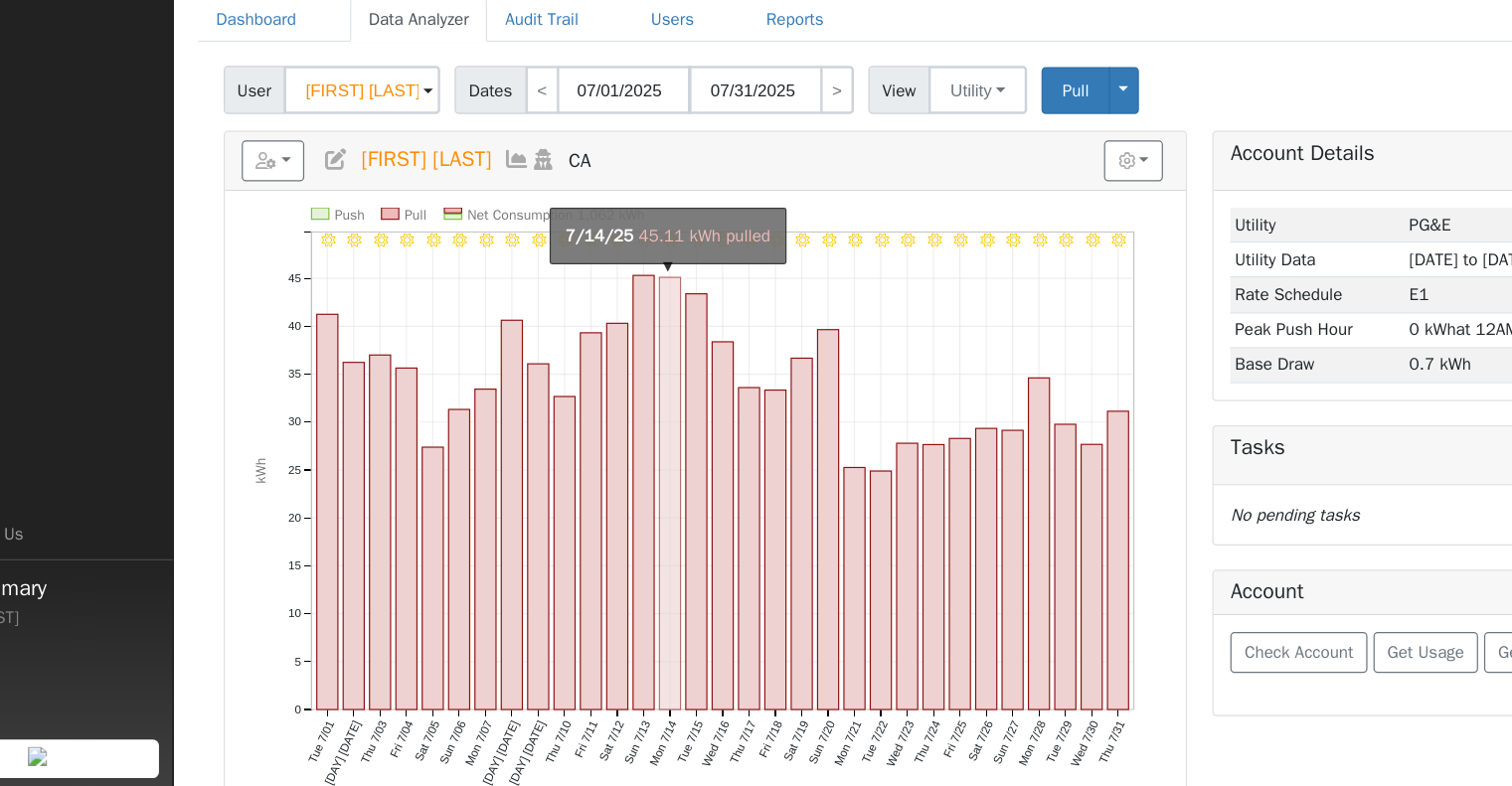 click on "onclick=""" 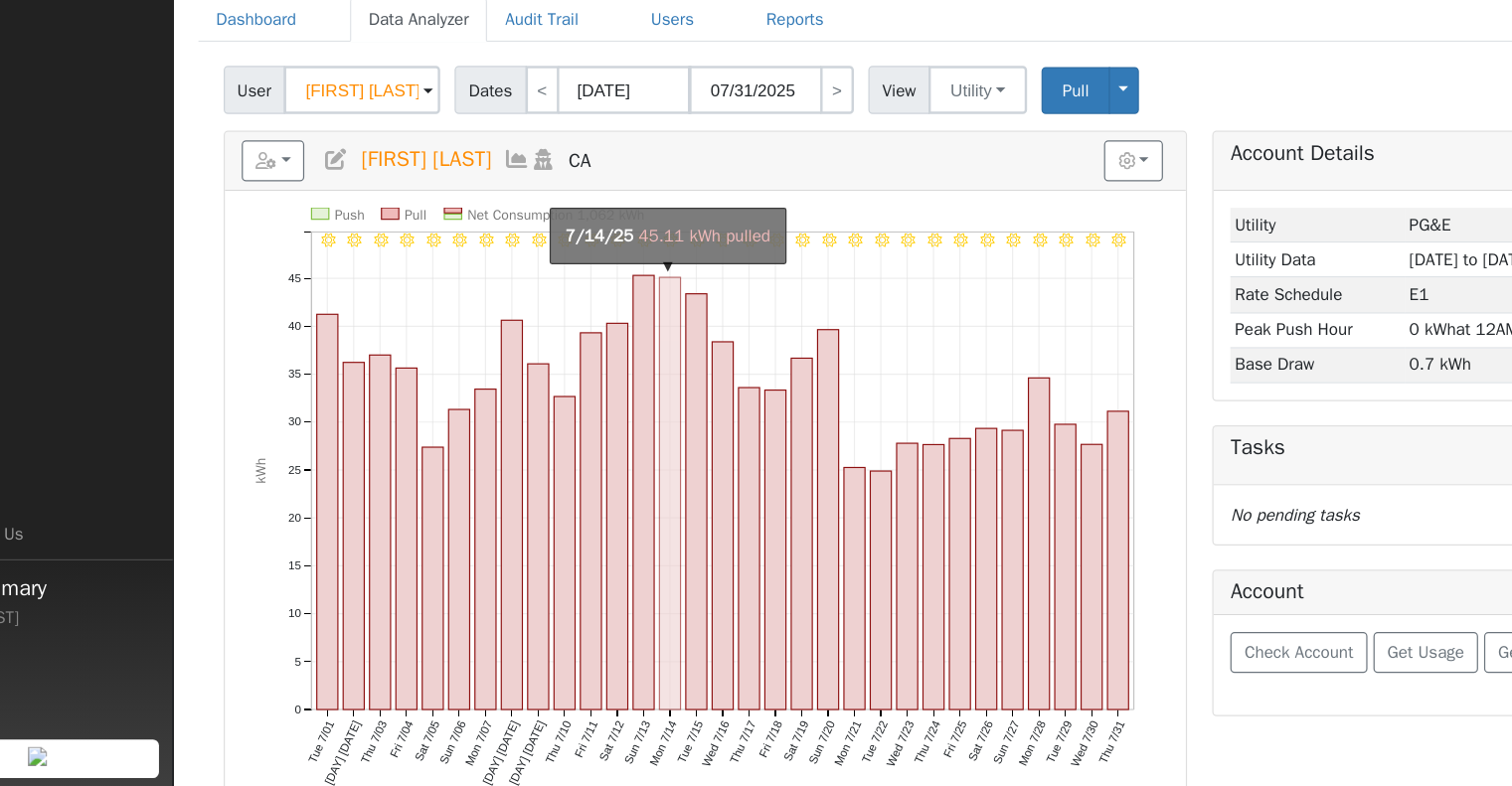 type on "07/14/2025" 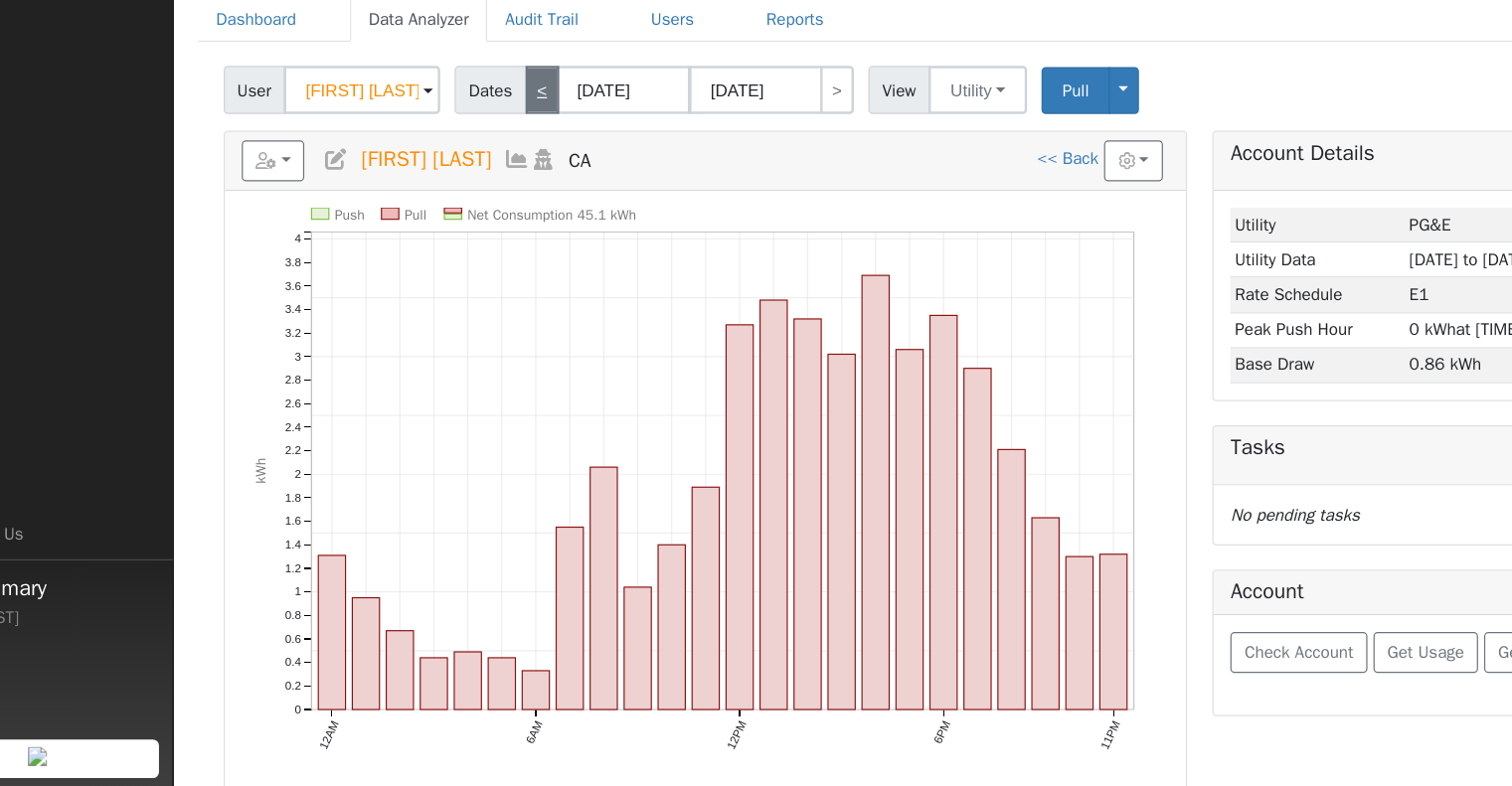 click on "<" at bounding box center (529, 211) 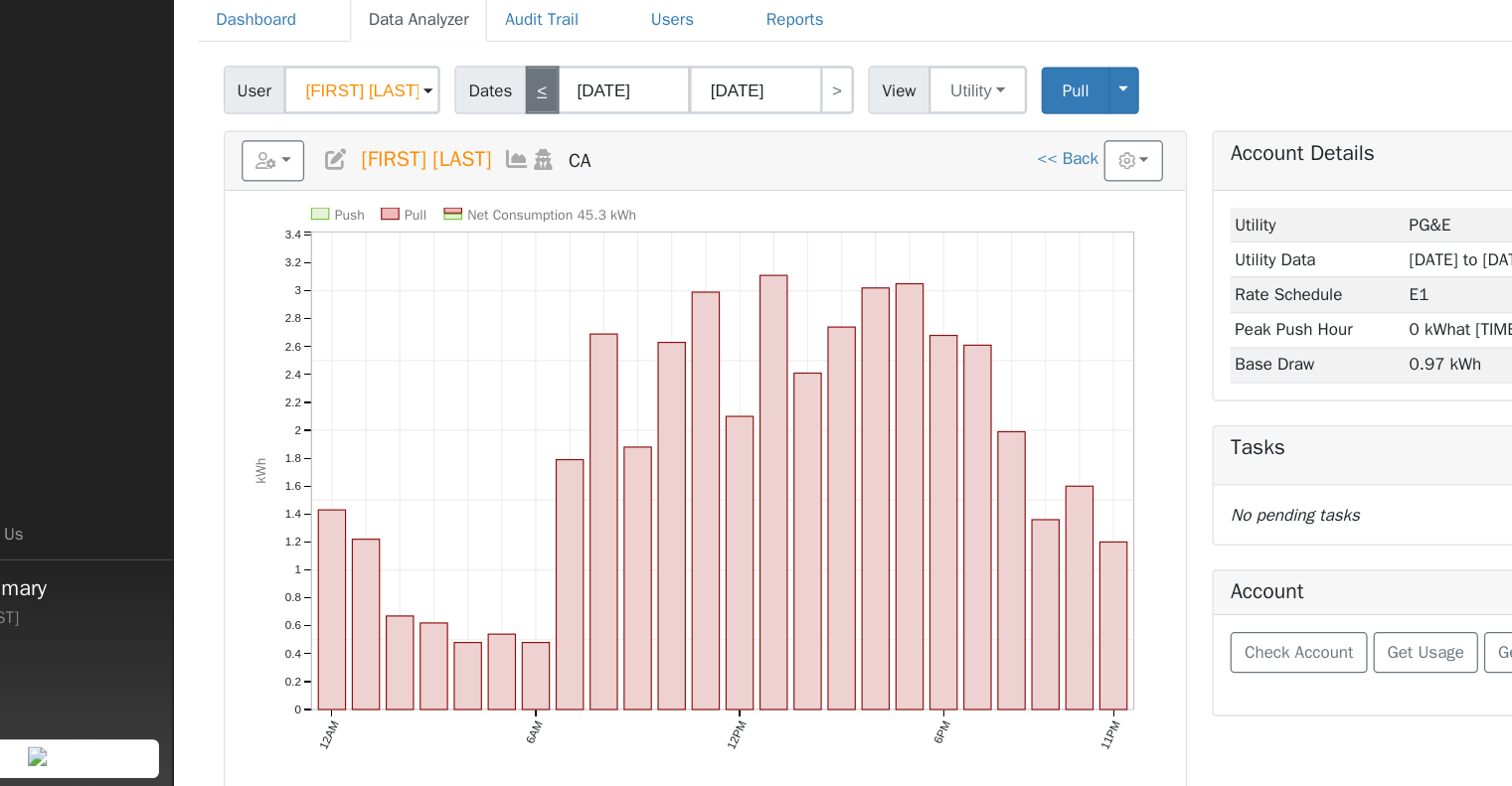 click on "<" at bounding box center (529, 211) 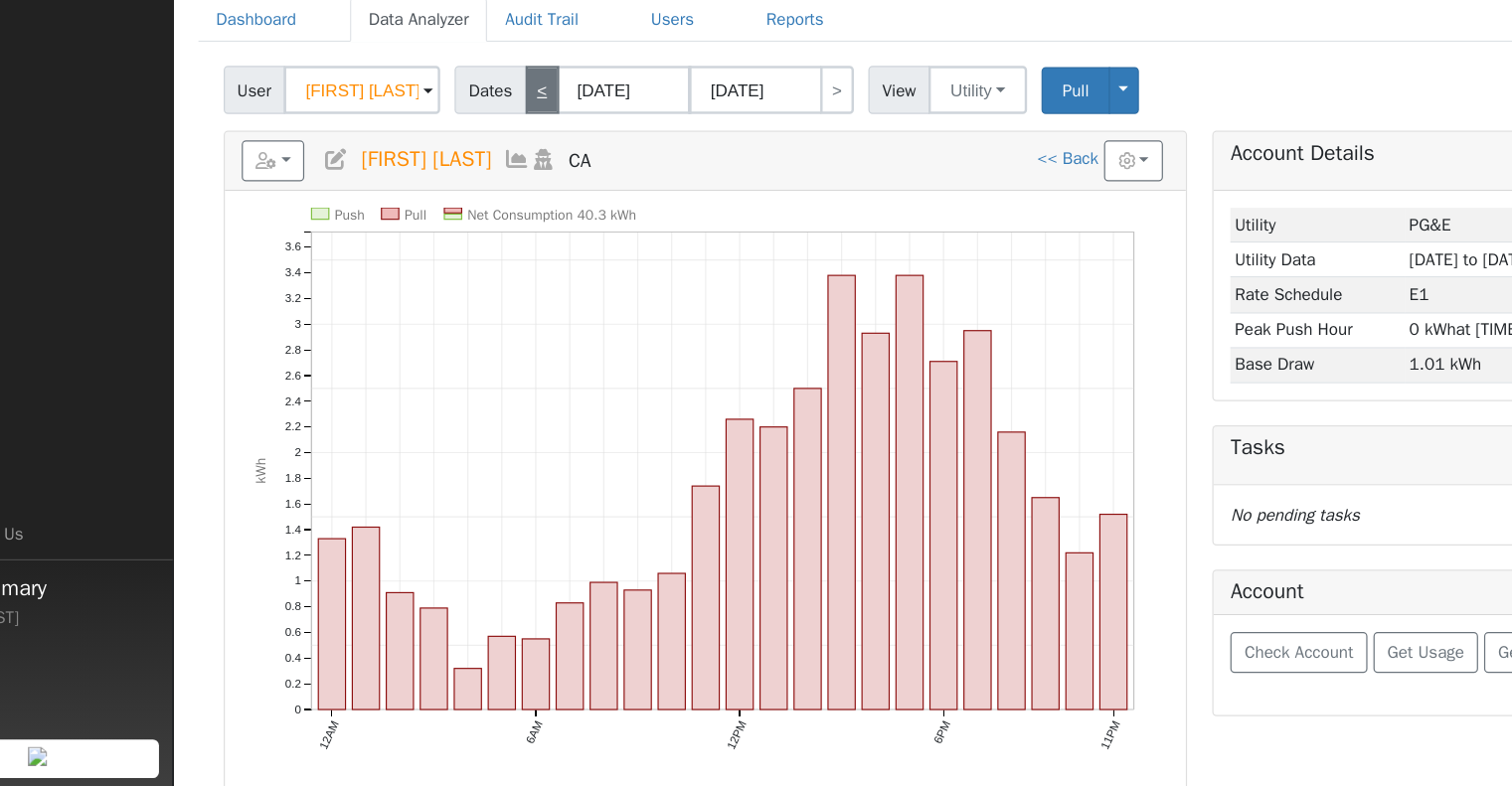 click on "<" at bounding box center (529, 211) 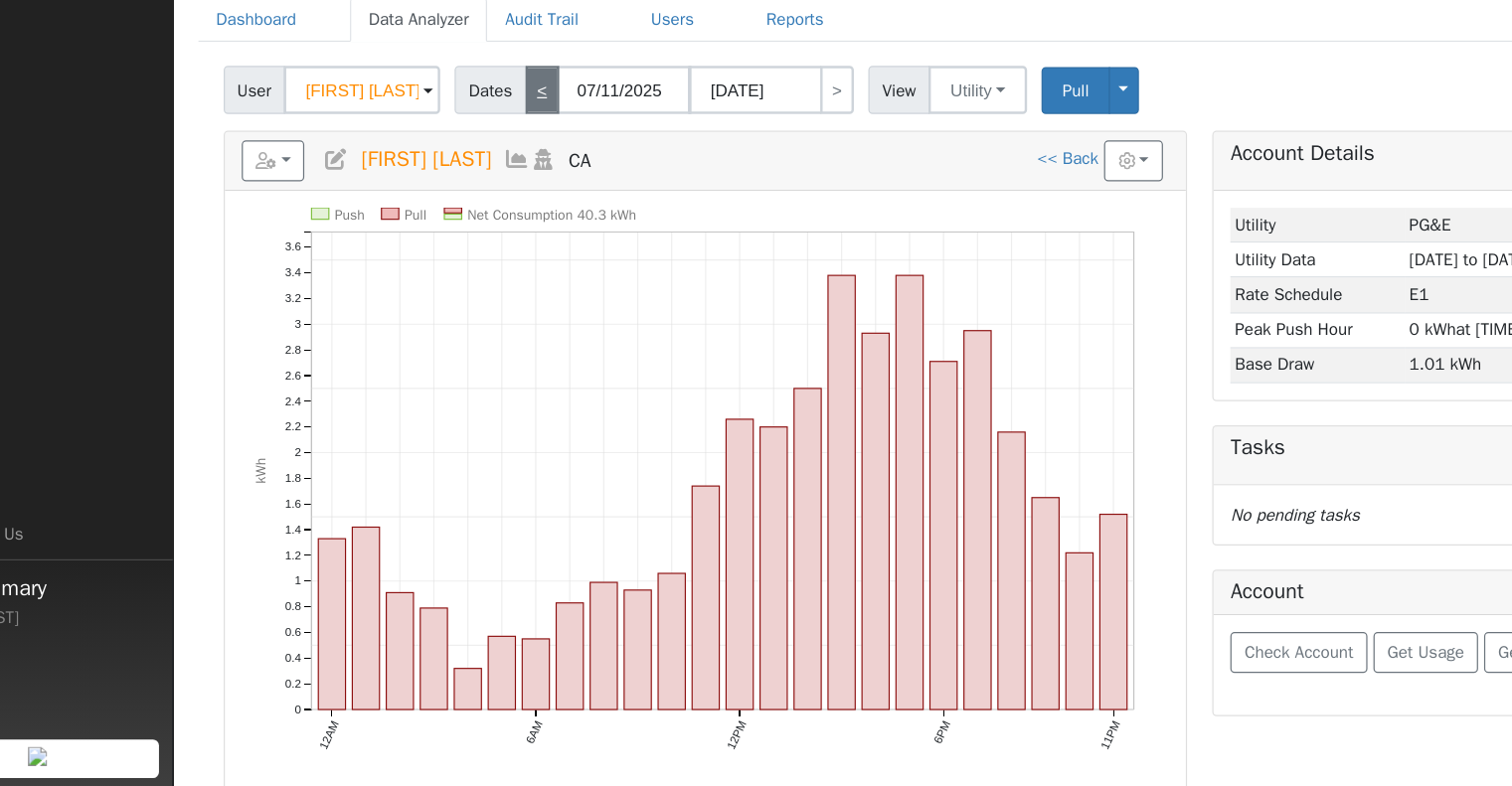 type on "07/11/2025" 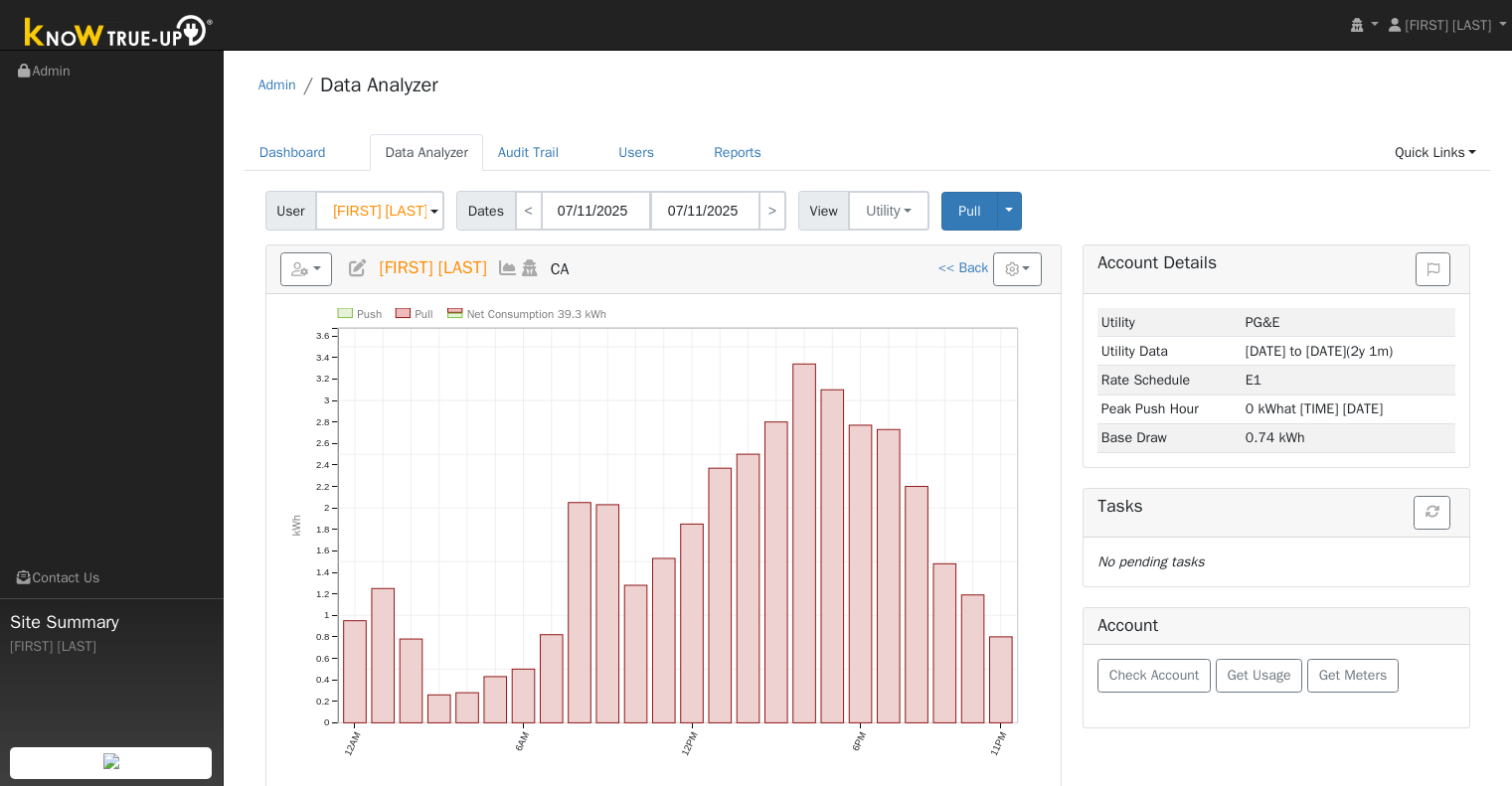 click on "[FIRST] [LAST]" at bounding box center (380, 211) 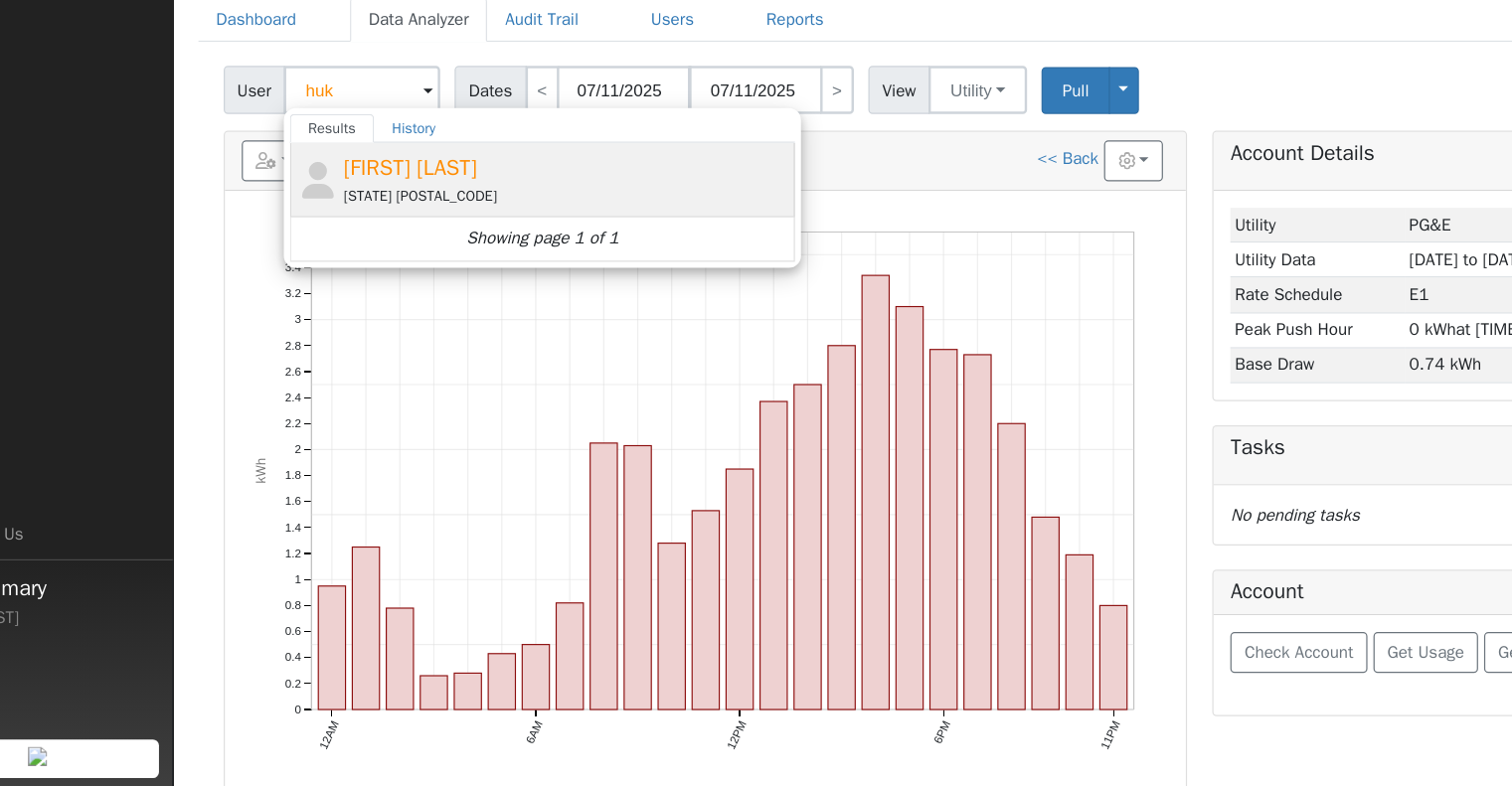 click on "CA 95222" at bounding box center [549, 298] 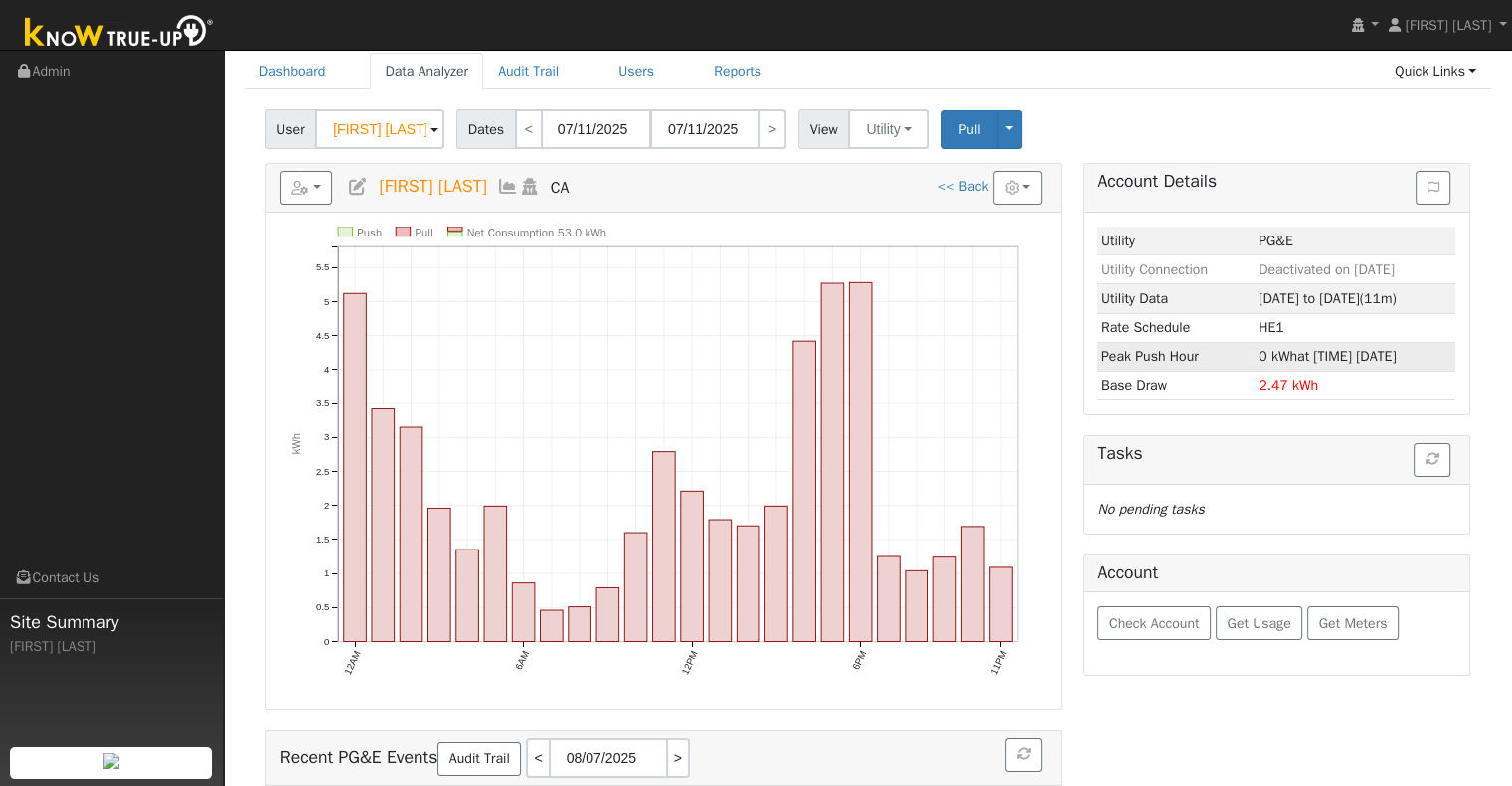 scroll, scrollTop: 0, scrollLeft: 0, axis: both 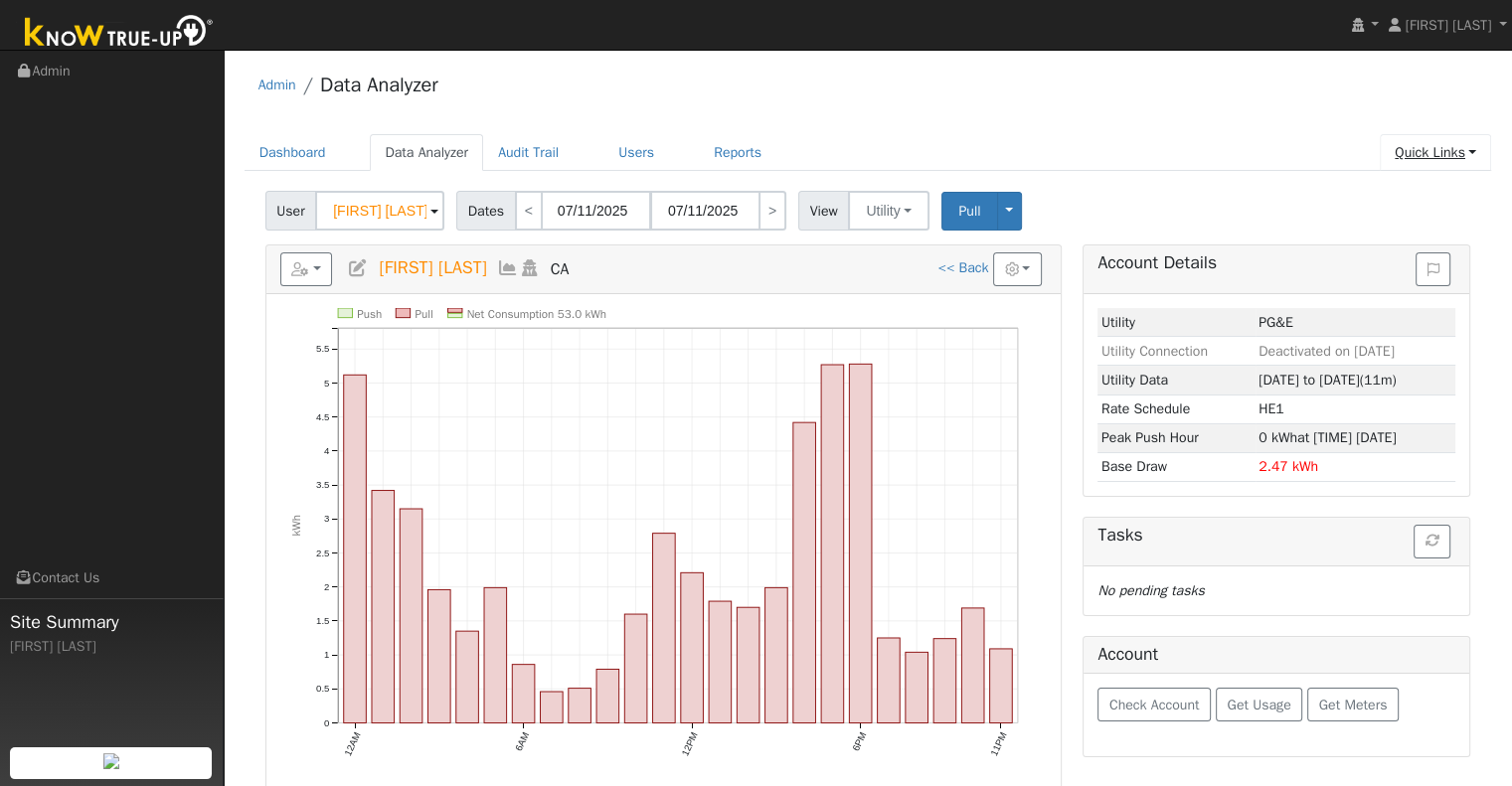 click on "Quick Links" at bounding box center (1435, 152) 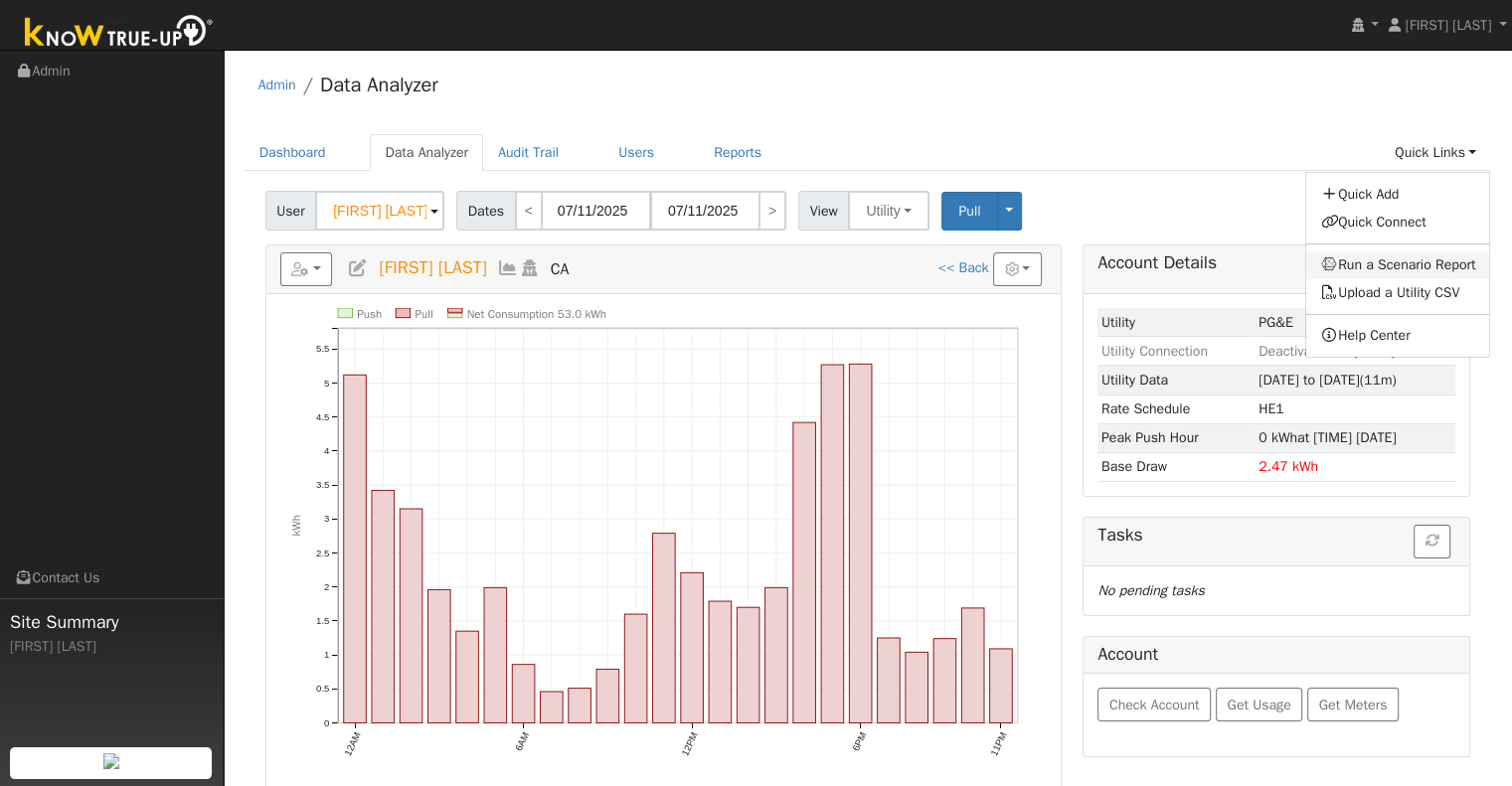 click on "Run a Scenario Report" at bounding box center [1398, 265] 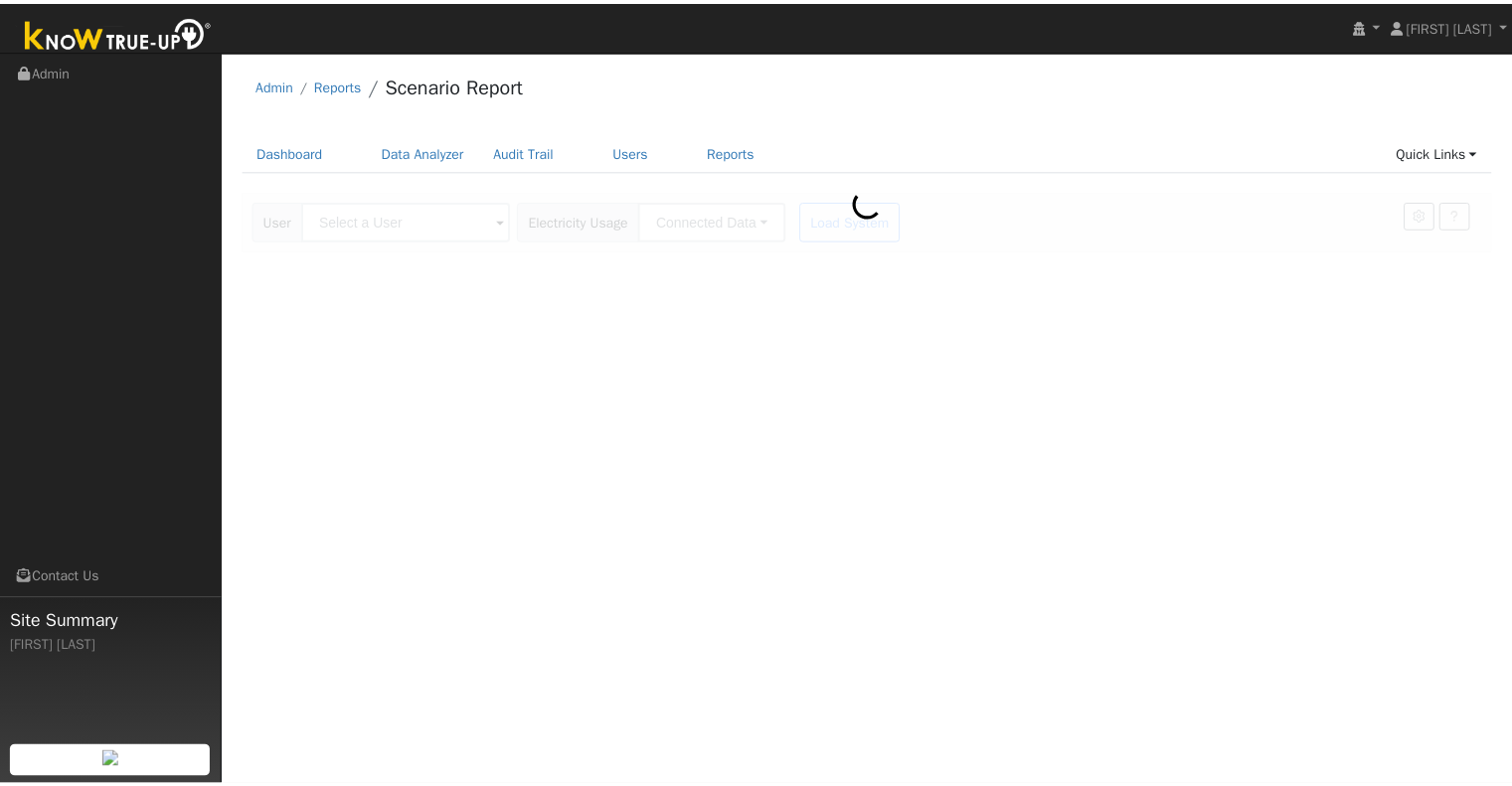scroll, scrollTop: 0, scrollLeft: 0, axis: both 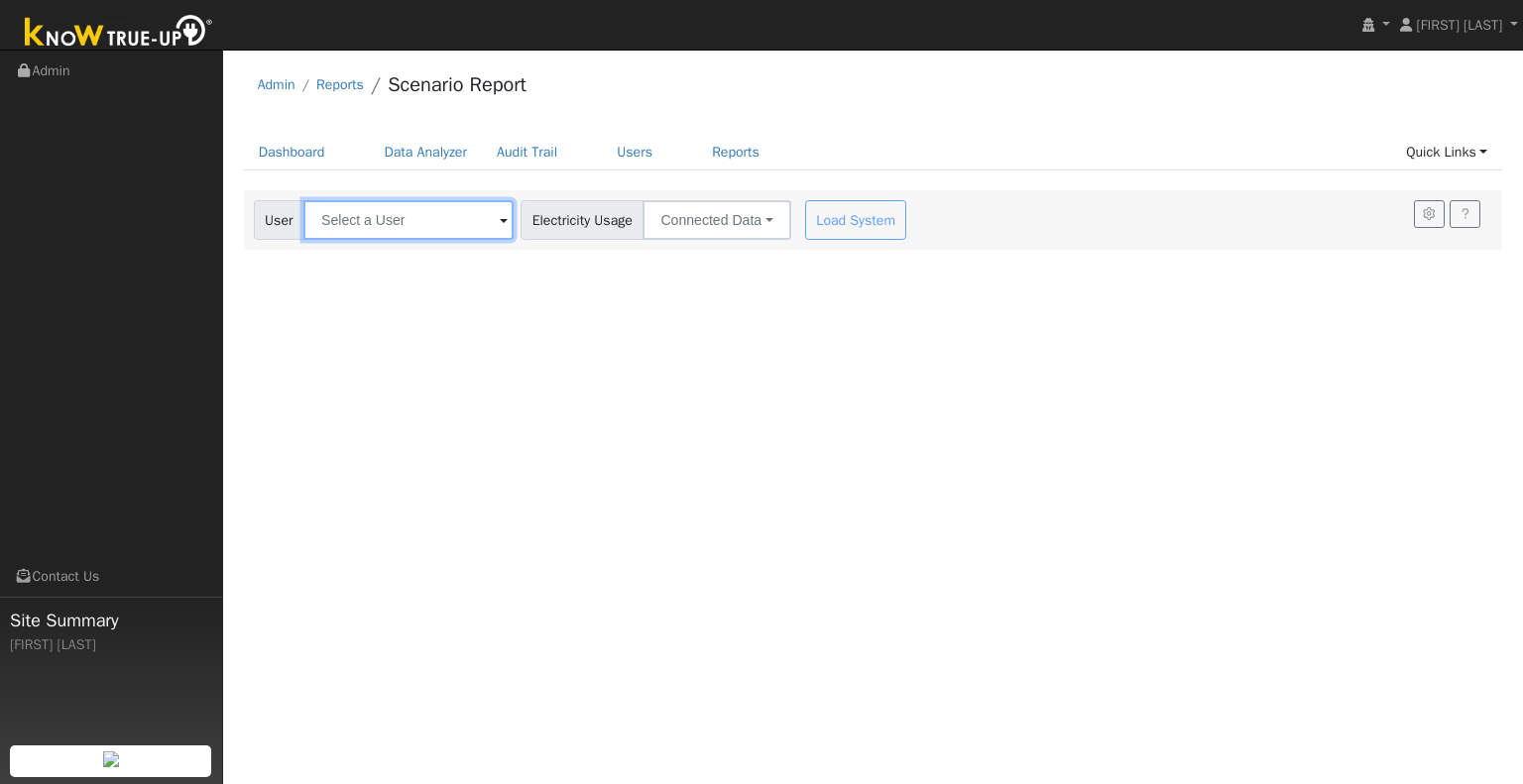 click at bounding box center [409, 220] 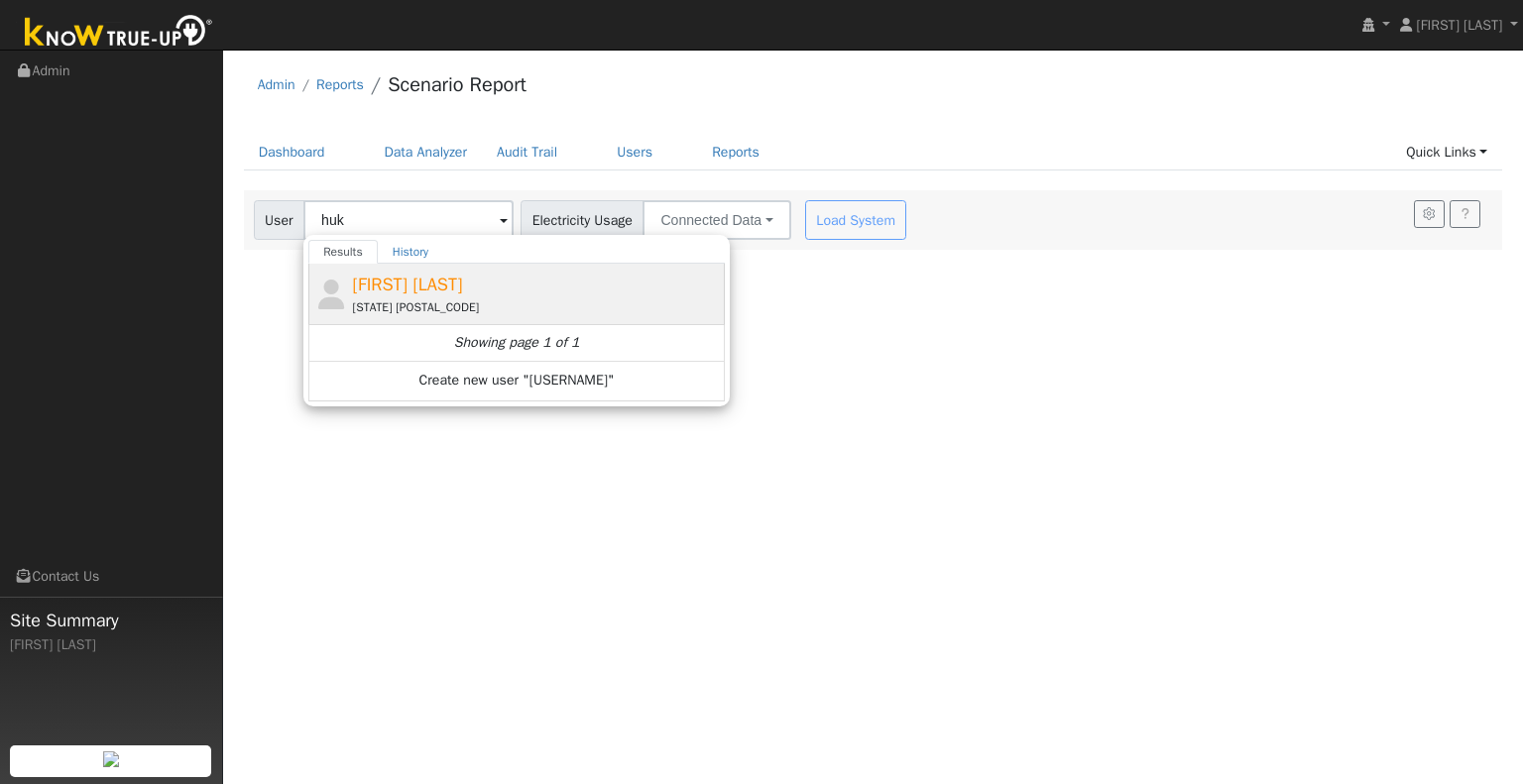 click on "[FIRST] [LAST]" at bounding box center (408, 284) 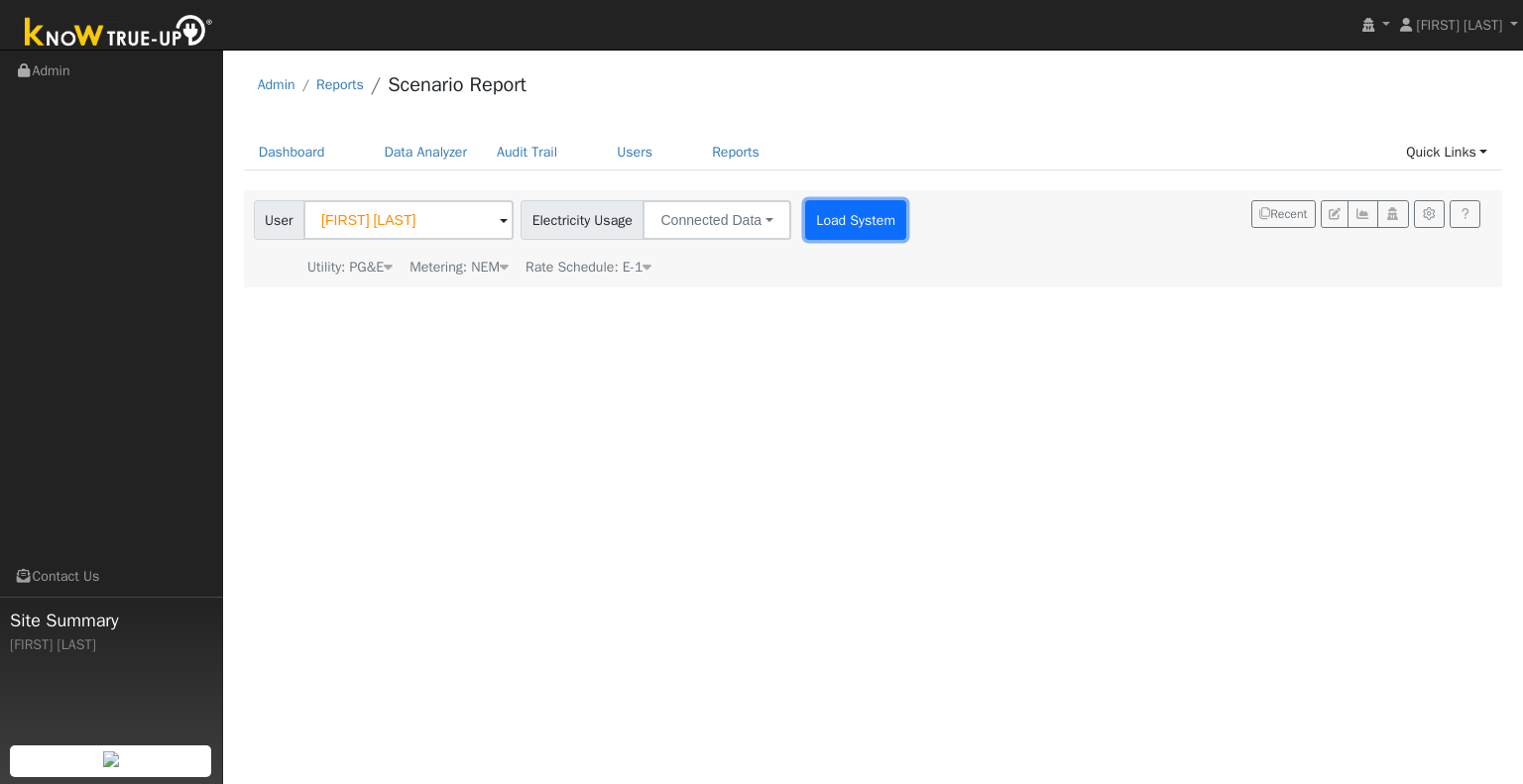 click on "Load System" at bounding box center (856, 220) 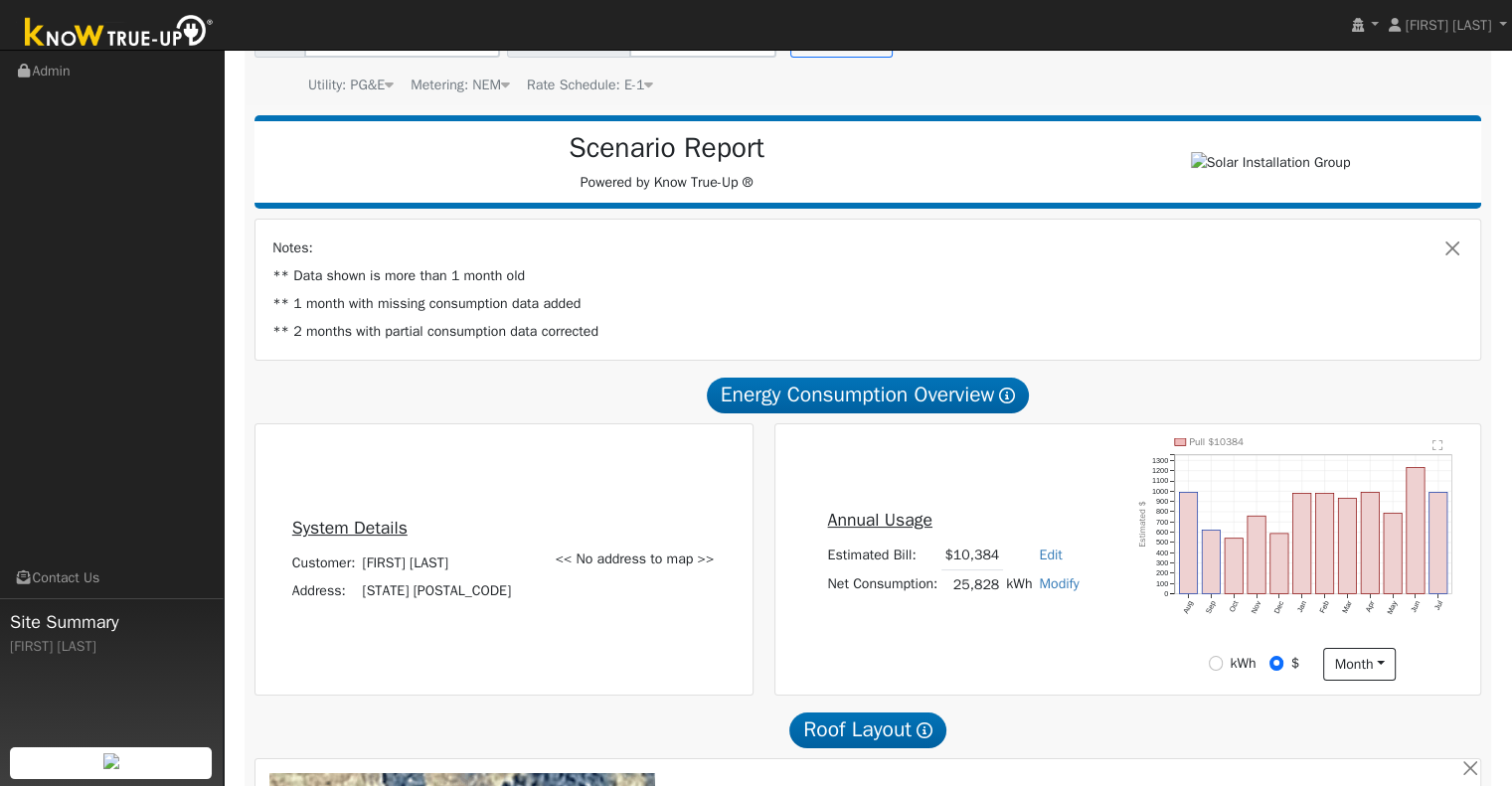 scroll, scrollTop: 217, scrollLeft: 0, axis: vertical 